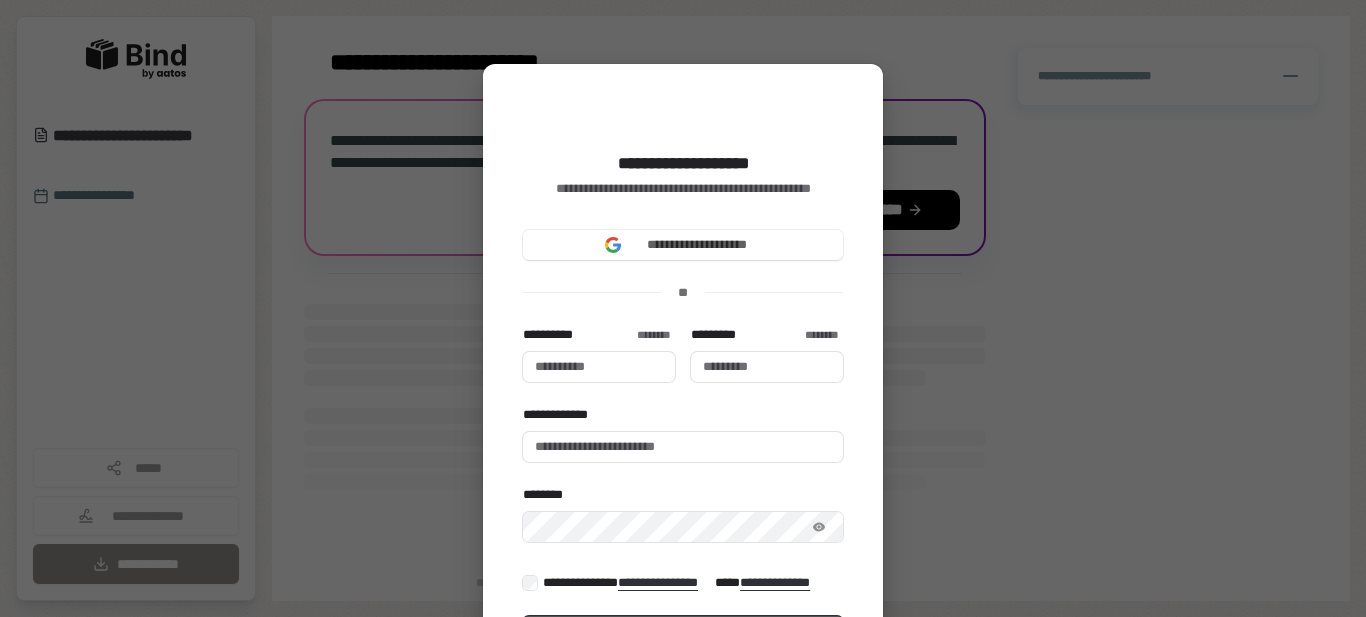 scroll, scrollTop: 0, scrollLeft: 0, axis: both 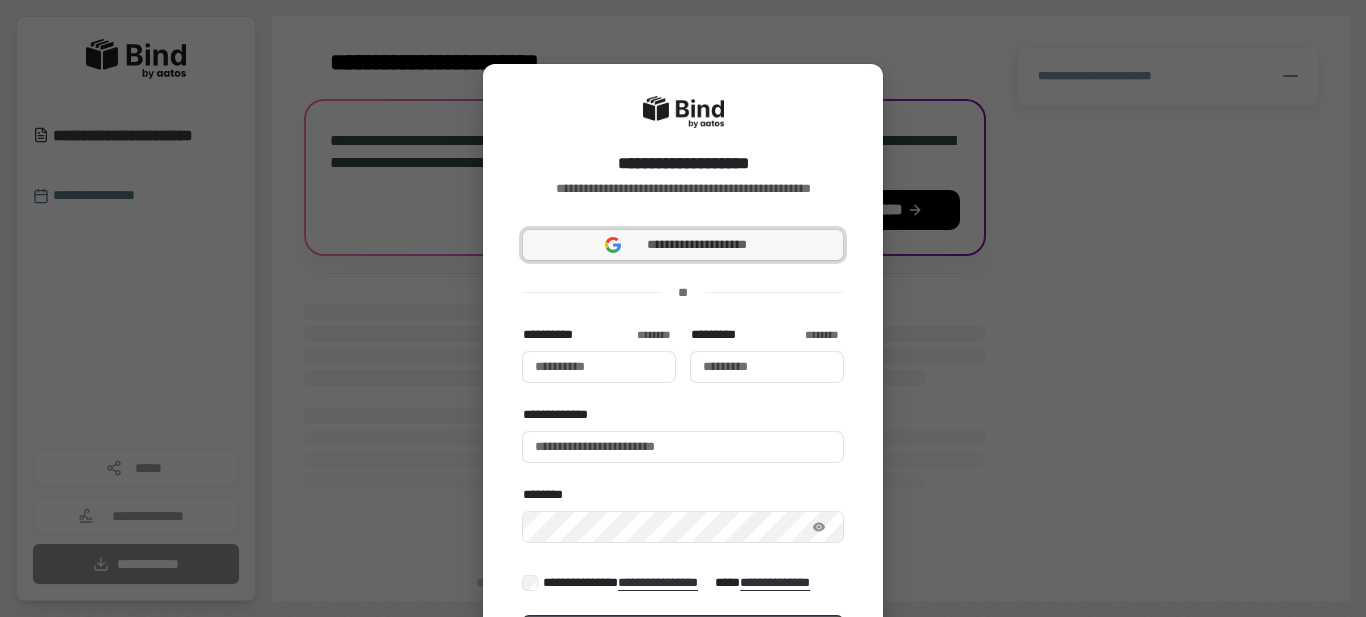 click on "**********" 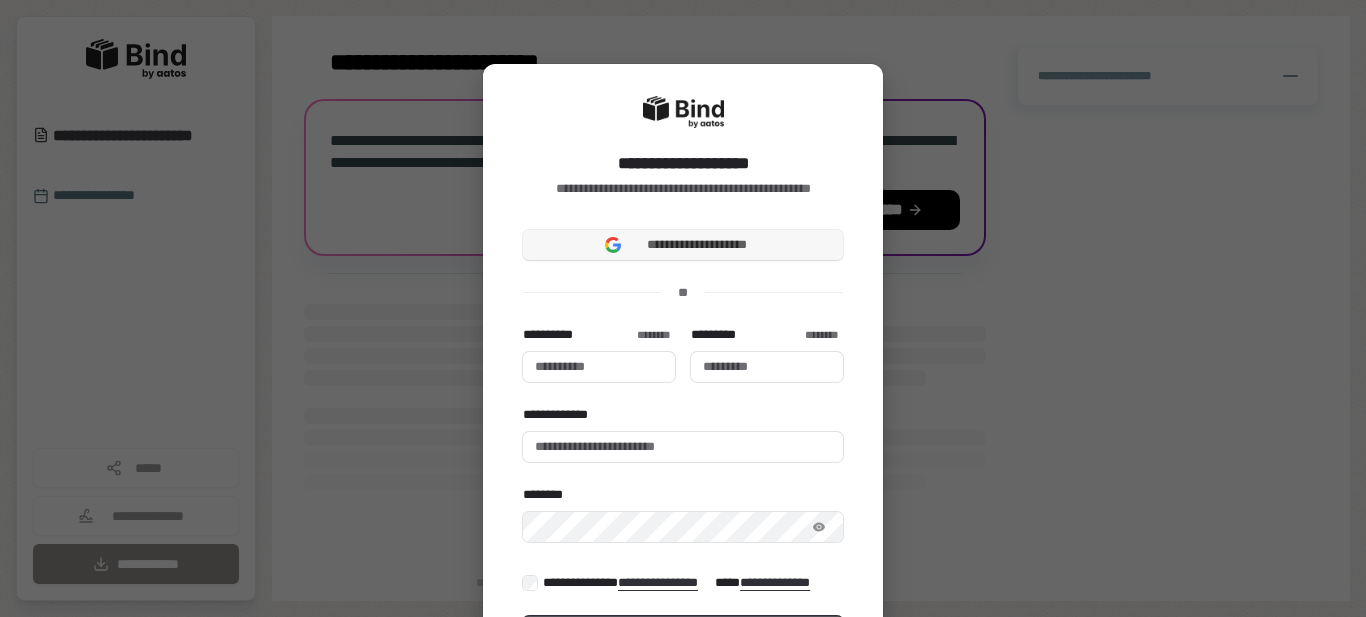 type 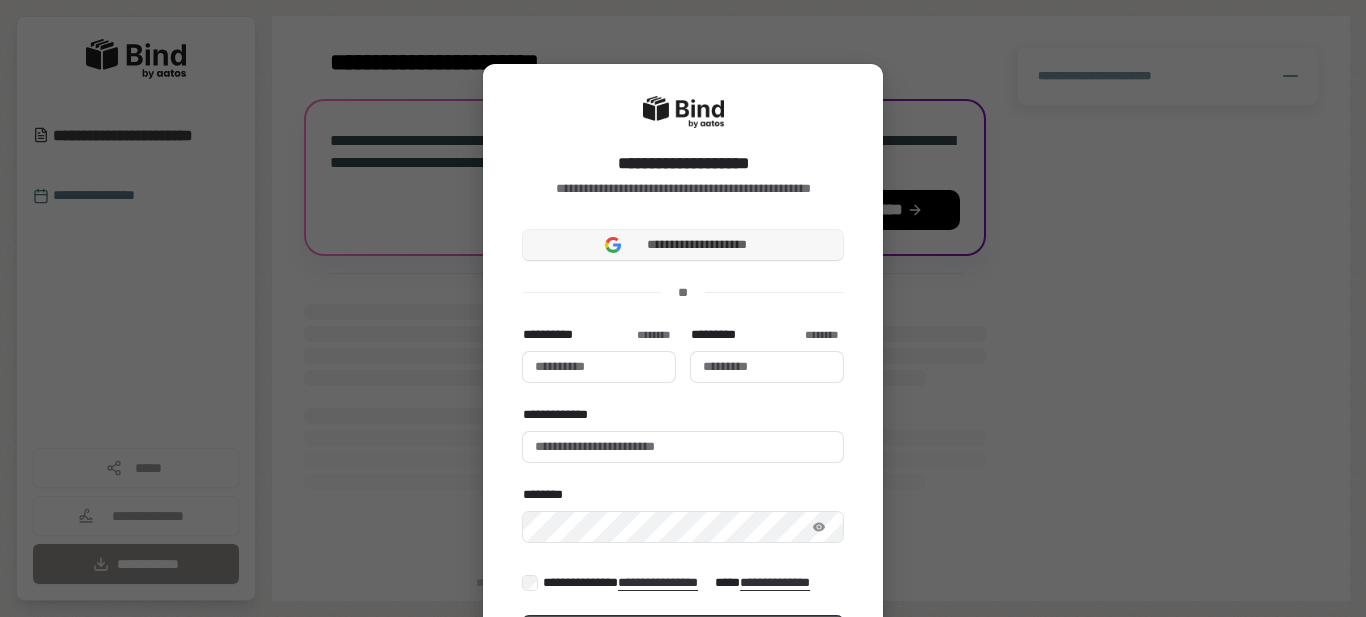 type 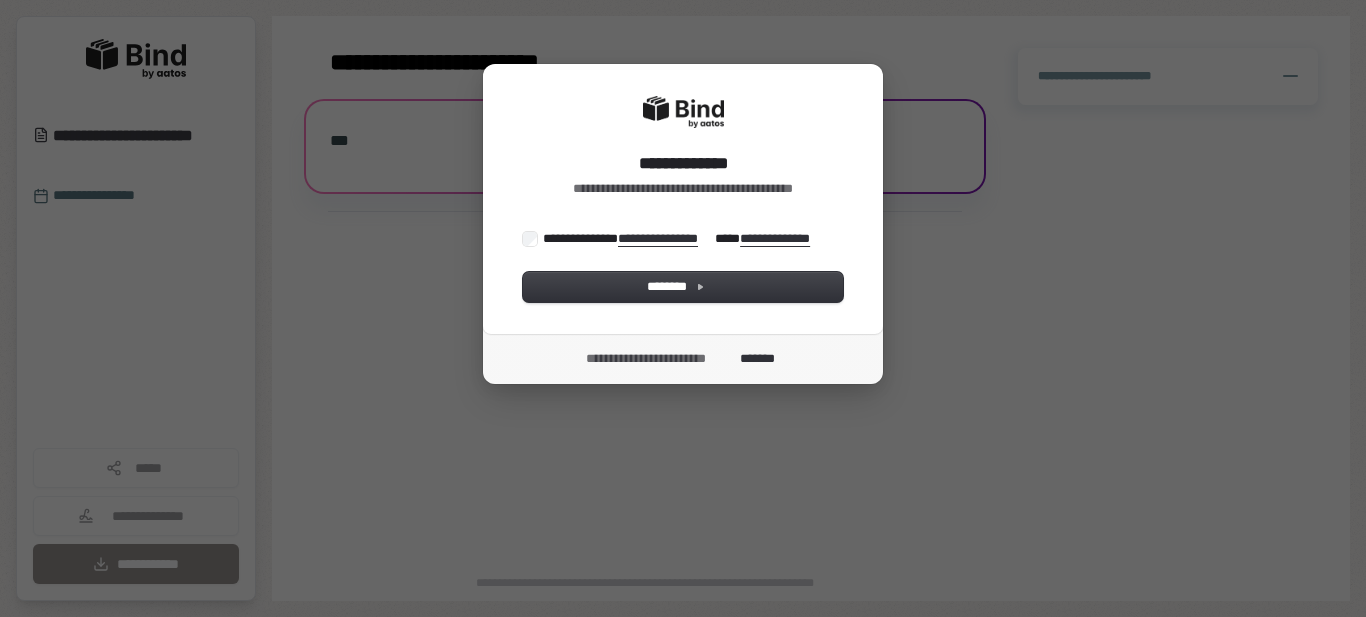 scroll, scrollTop: 0, scrollLeft: 0, axis: both 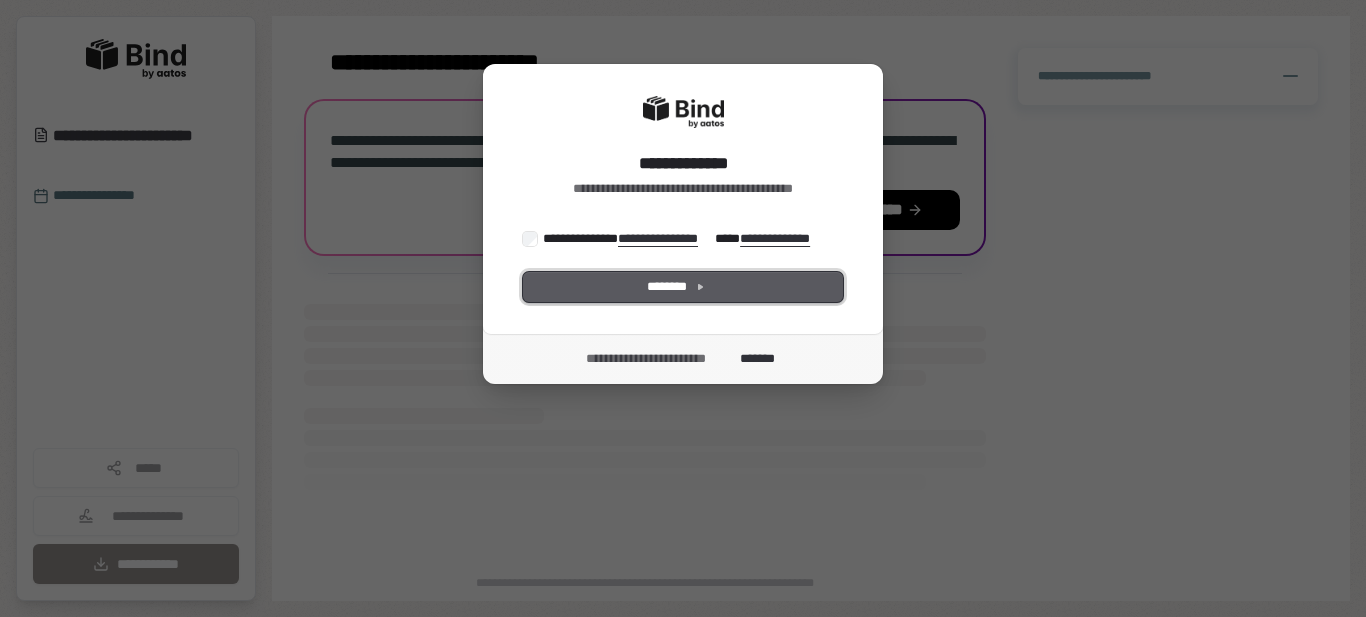 click on "********" at bounding box center (683, 287) 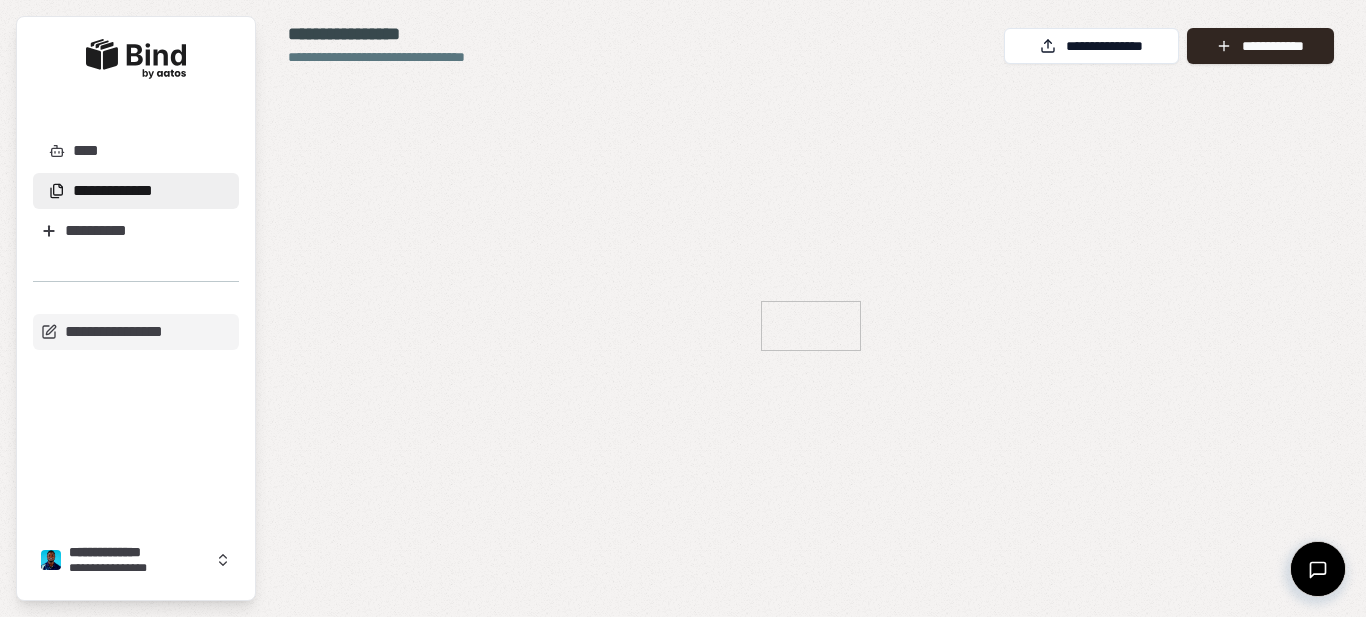 scroll, scrollTop: 0, scrollLeft: 0, axis: both 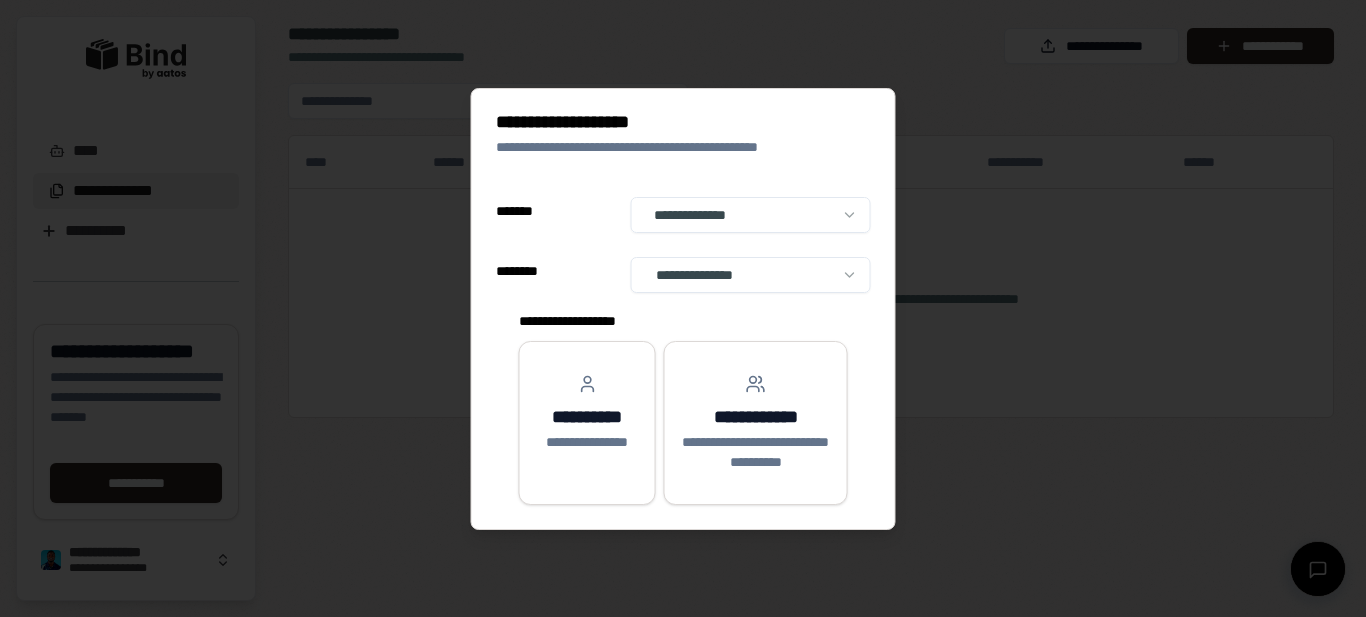 select on "**" 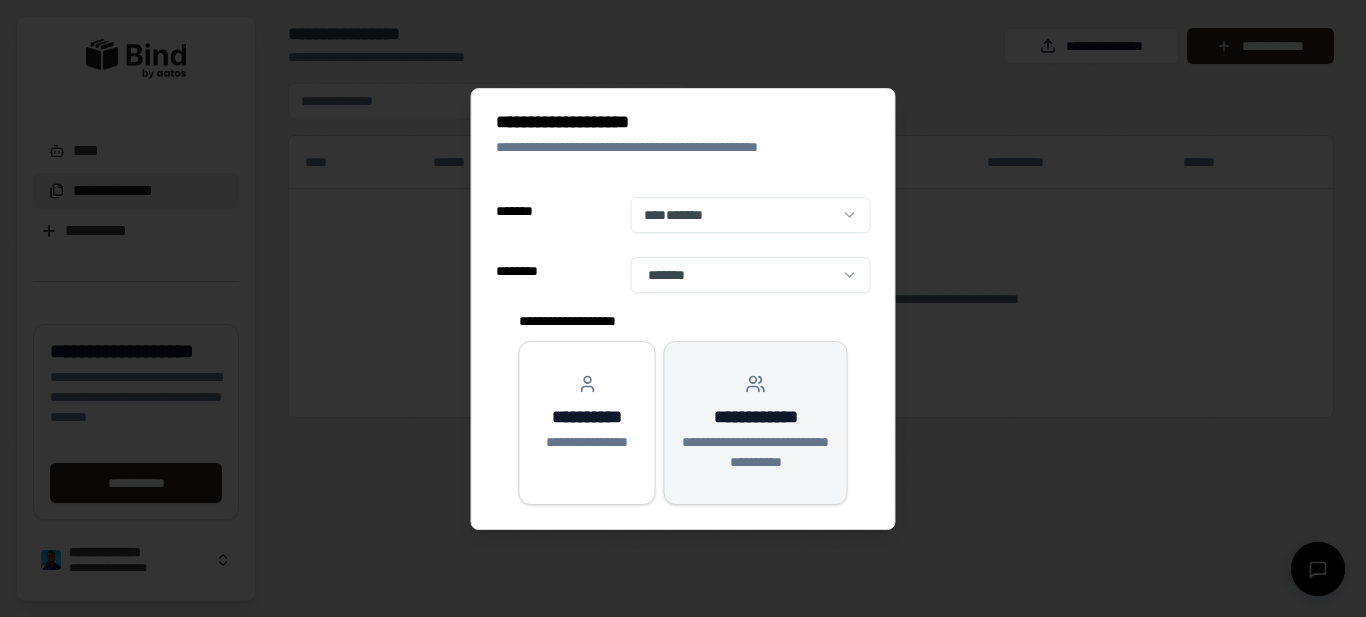 click on "**********" at bounding box center [756, 452] 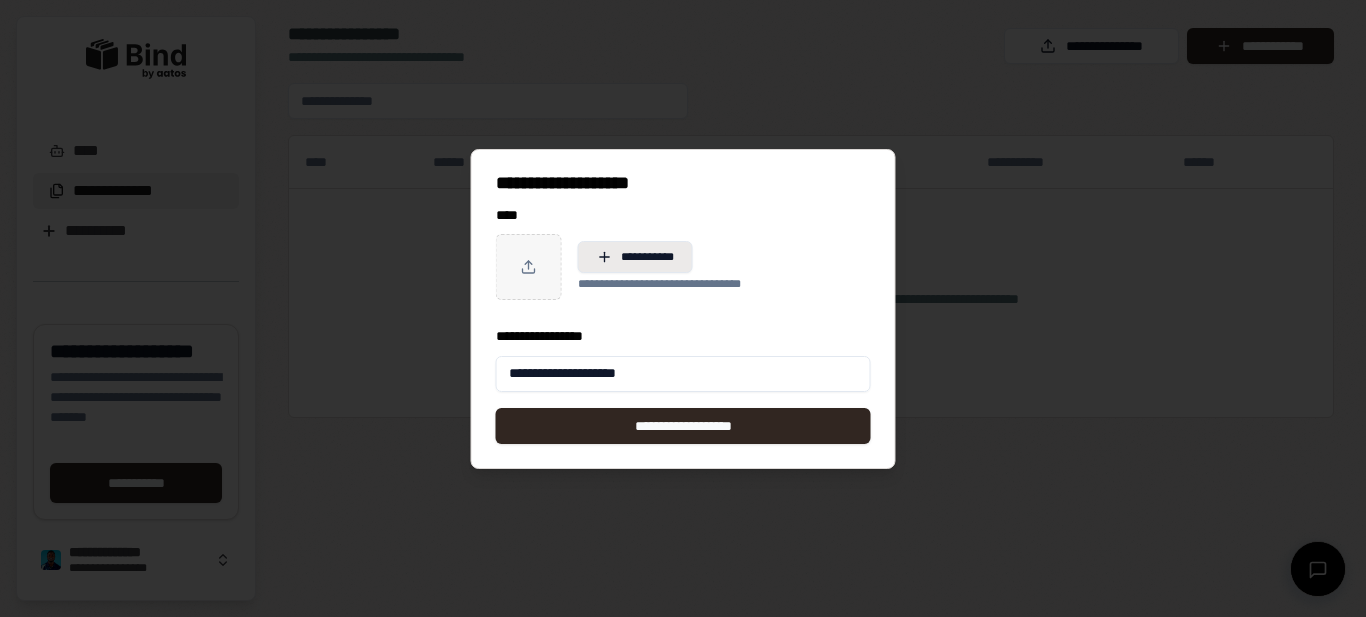 type on "**********" 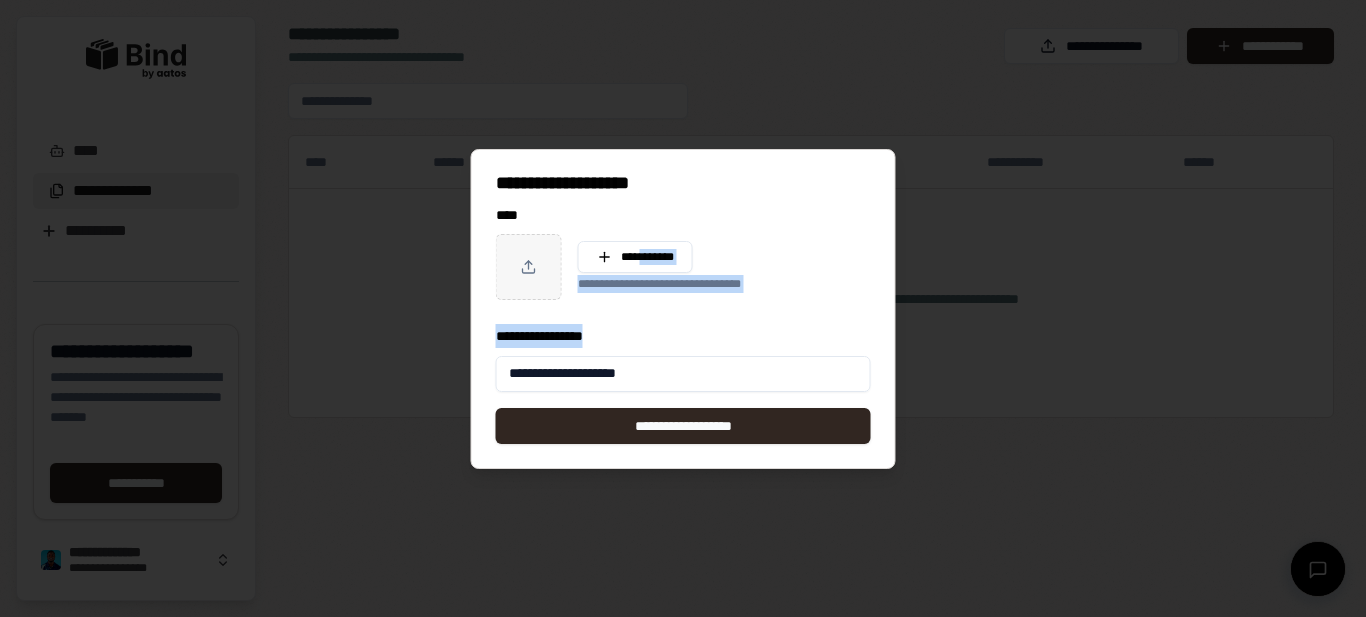 drag, startPoint x: 638, startPoint y: 259, endPoint x: 608, endPoint y: 319, distance: 67.08204 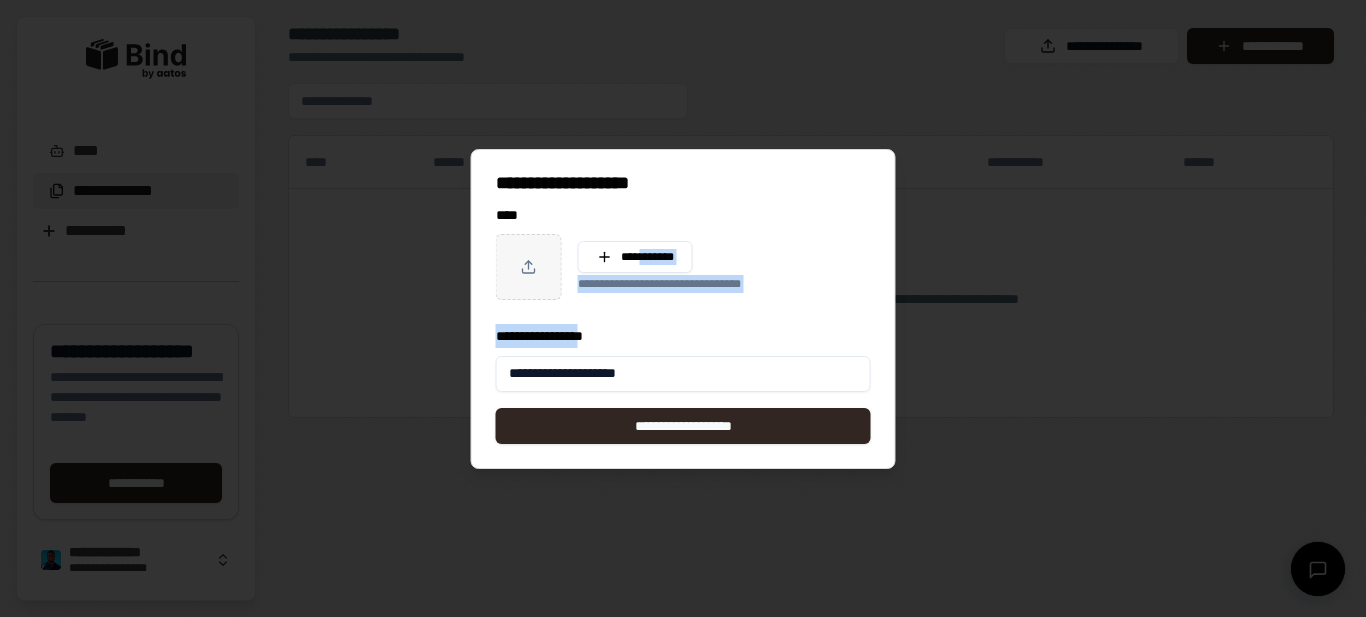 click 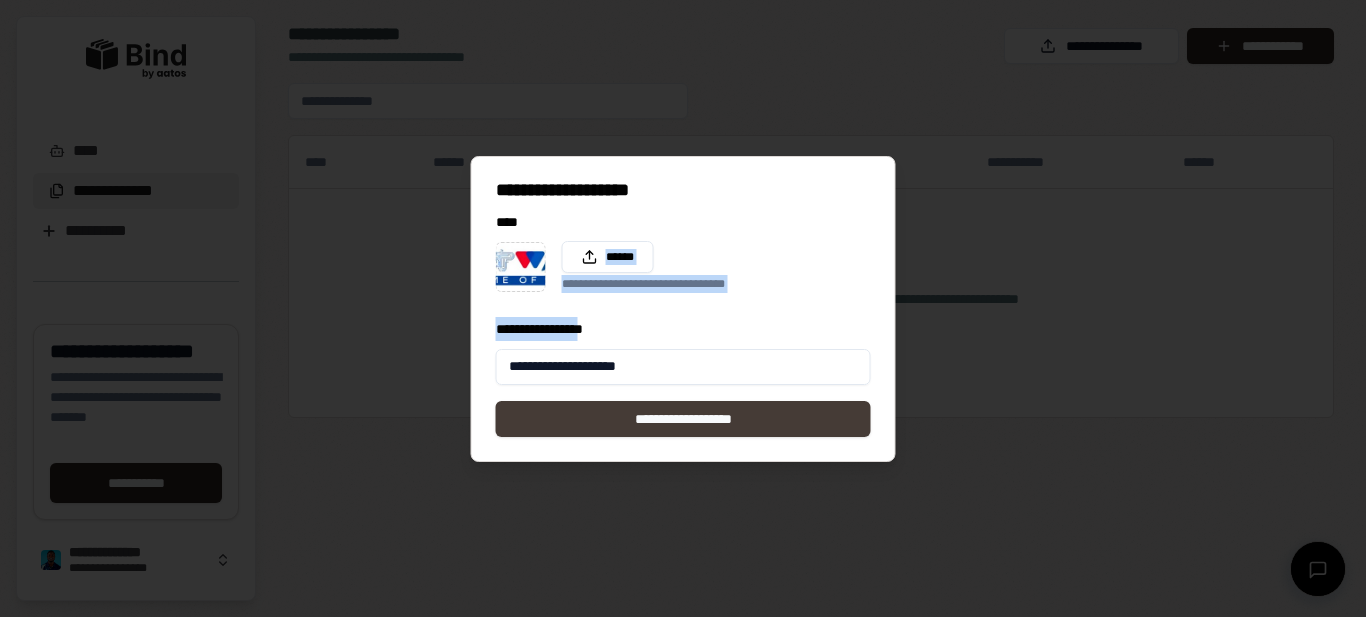click on "**********" at bounding box center (683, 419) 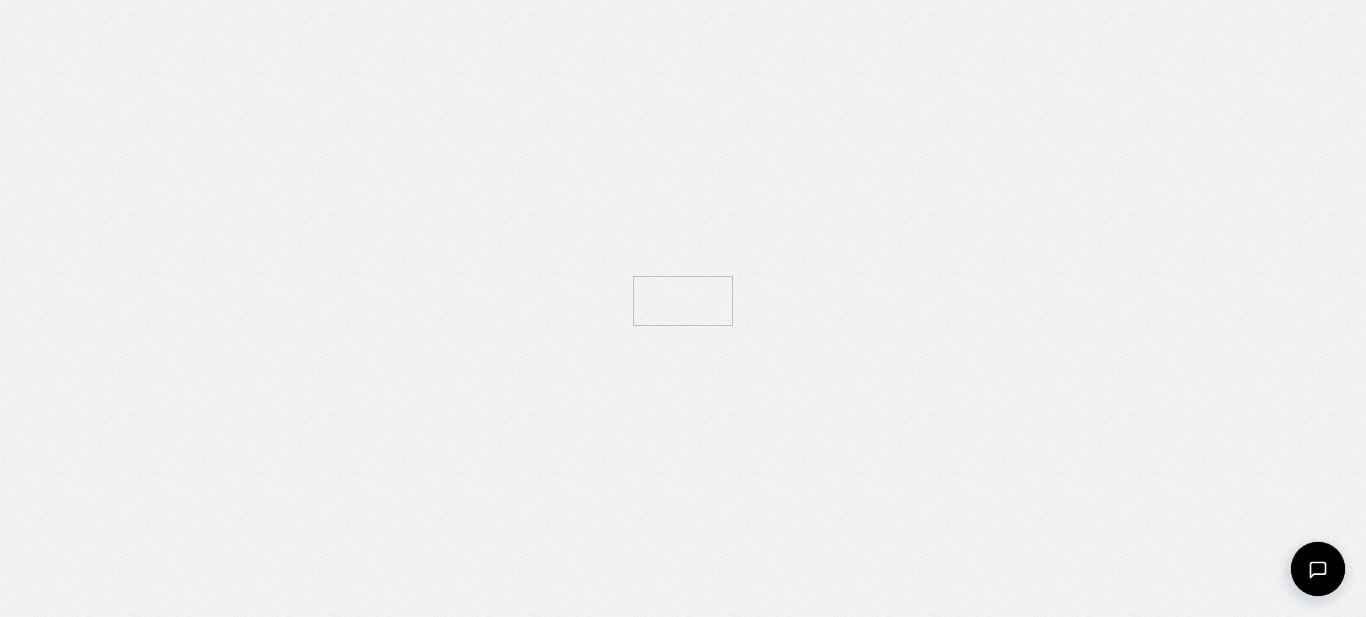scroll, scrollTop: 0, scrollLeft: 0, axis: both 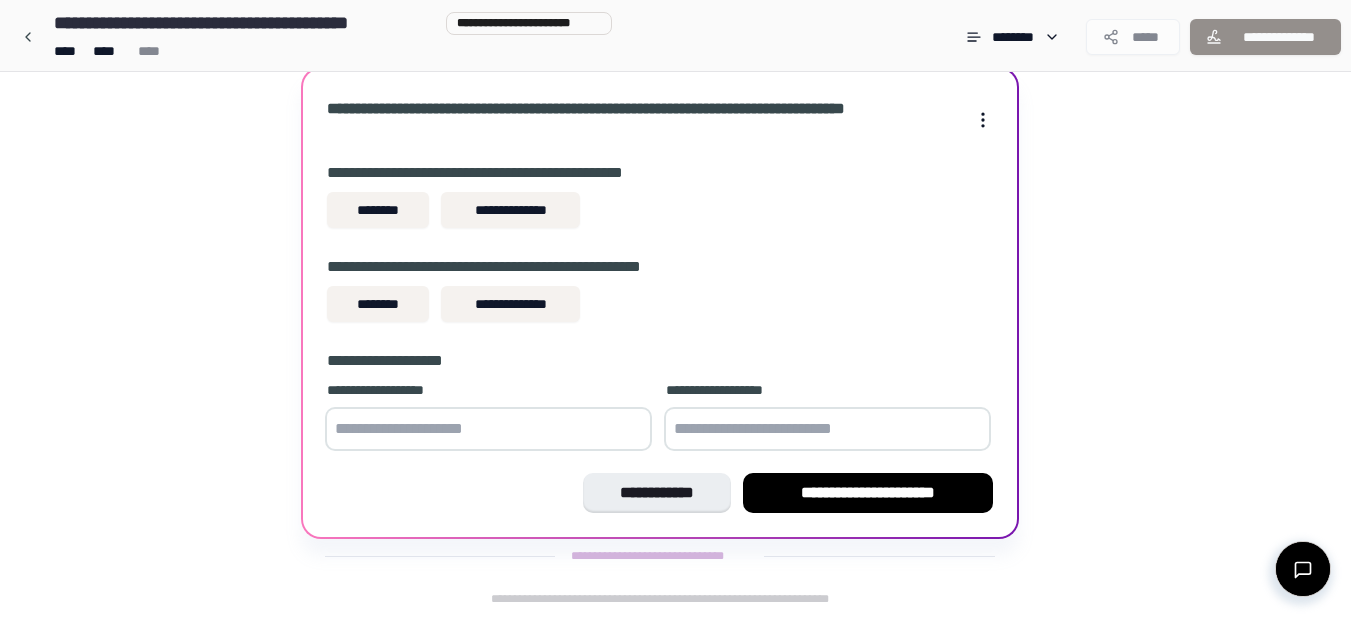 click at bounding box center [488, 429] 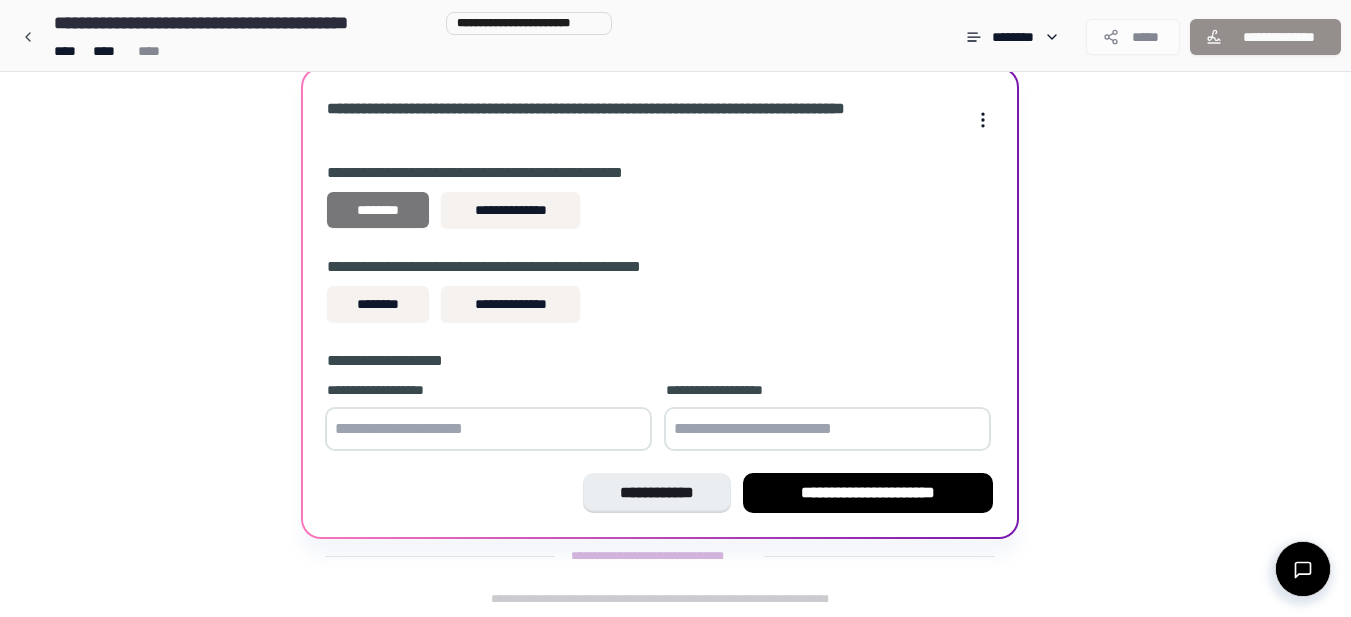 click on "********" at bounding box center [378, 210] 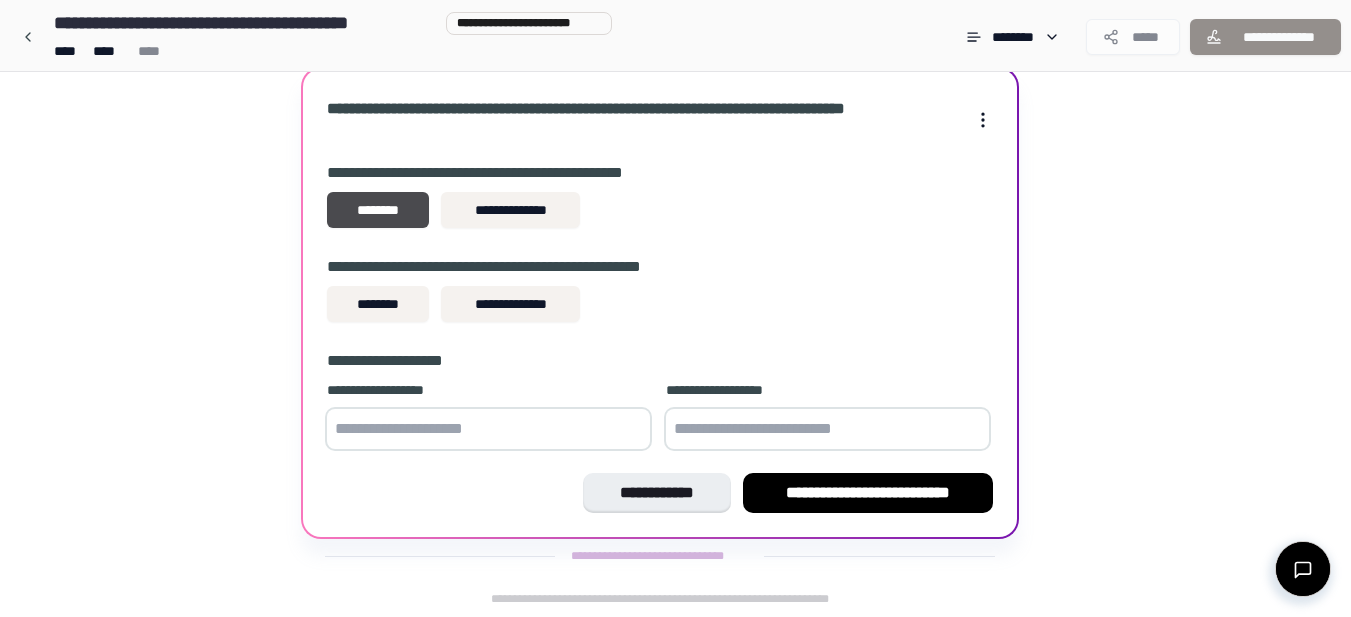 click at bounding box center [488, 429] 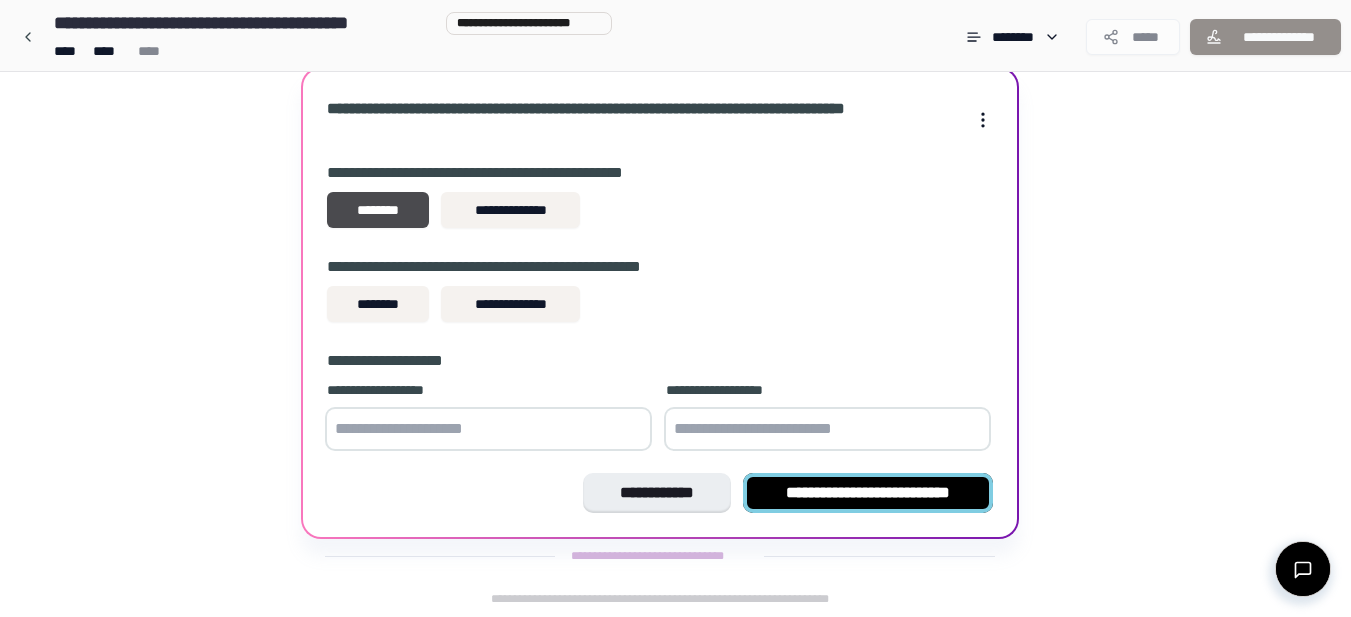 click on "**********" at bounding box center [868, 493] 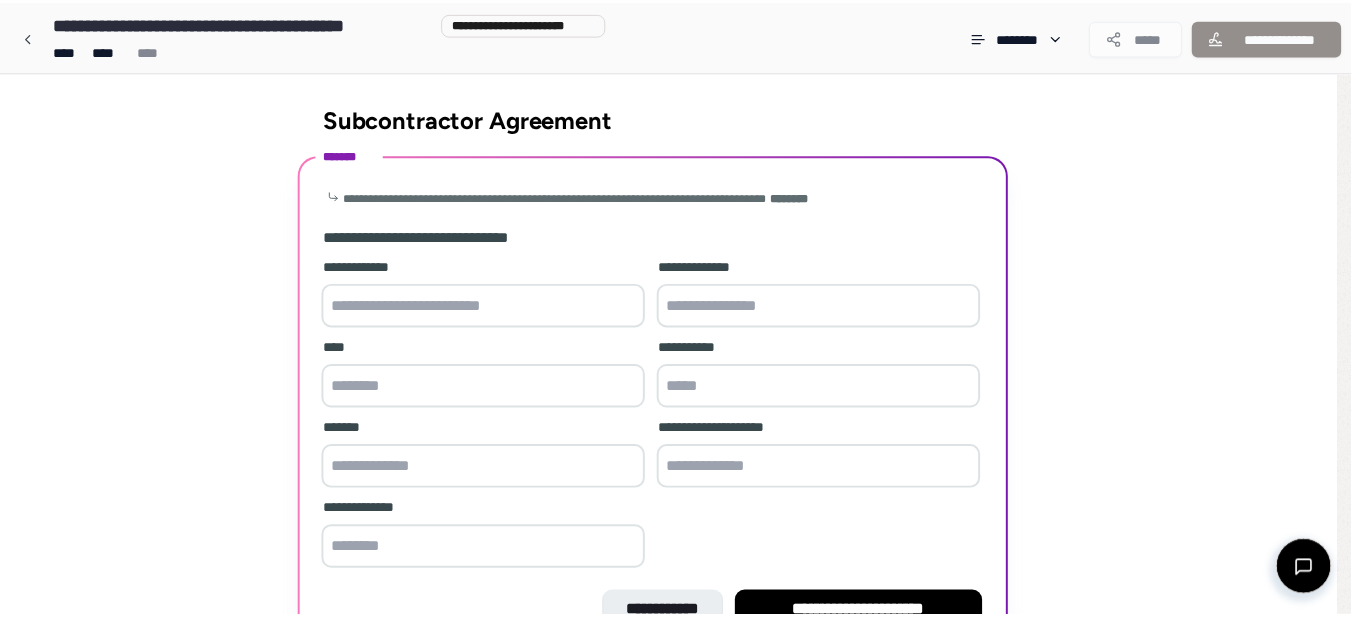 scroll, scrollTop: 120, scrollLeft: 0, axis: vertical 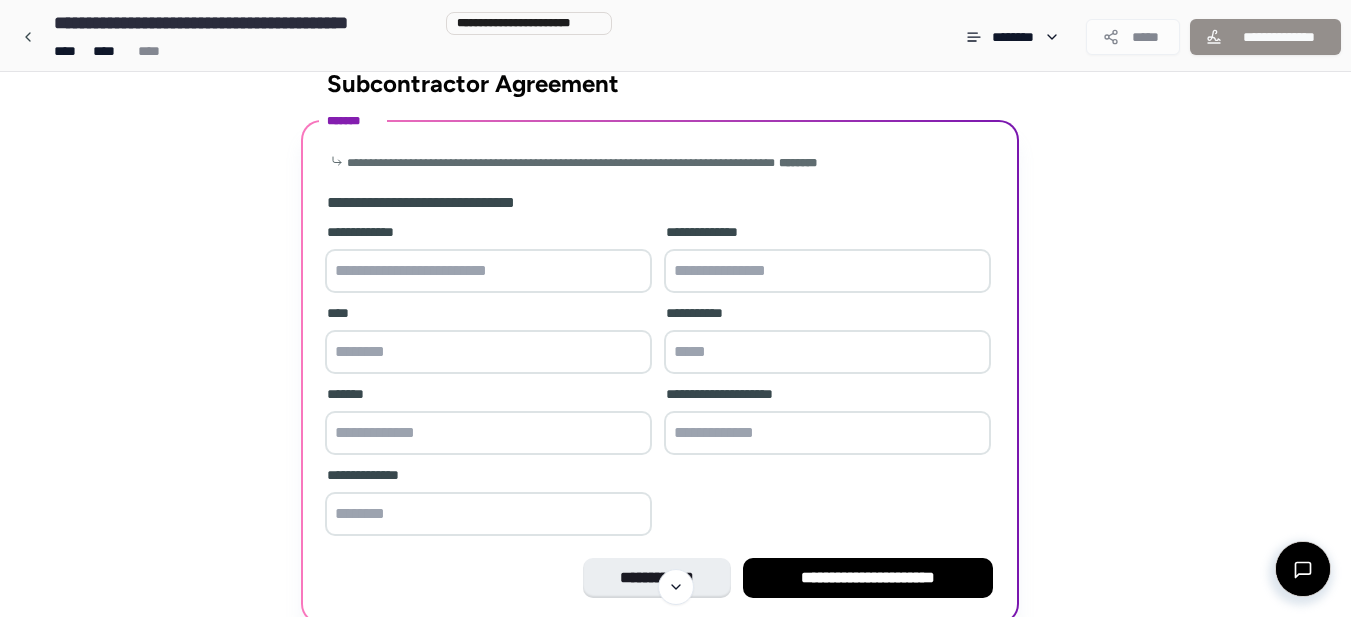 click at bounding box center [488, 271] 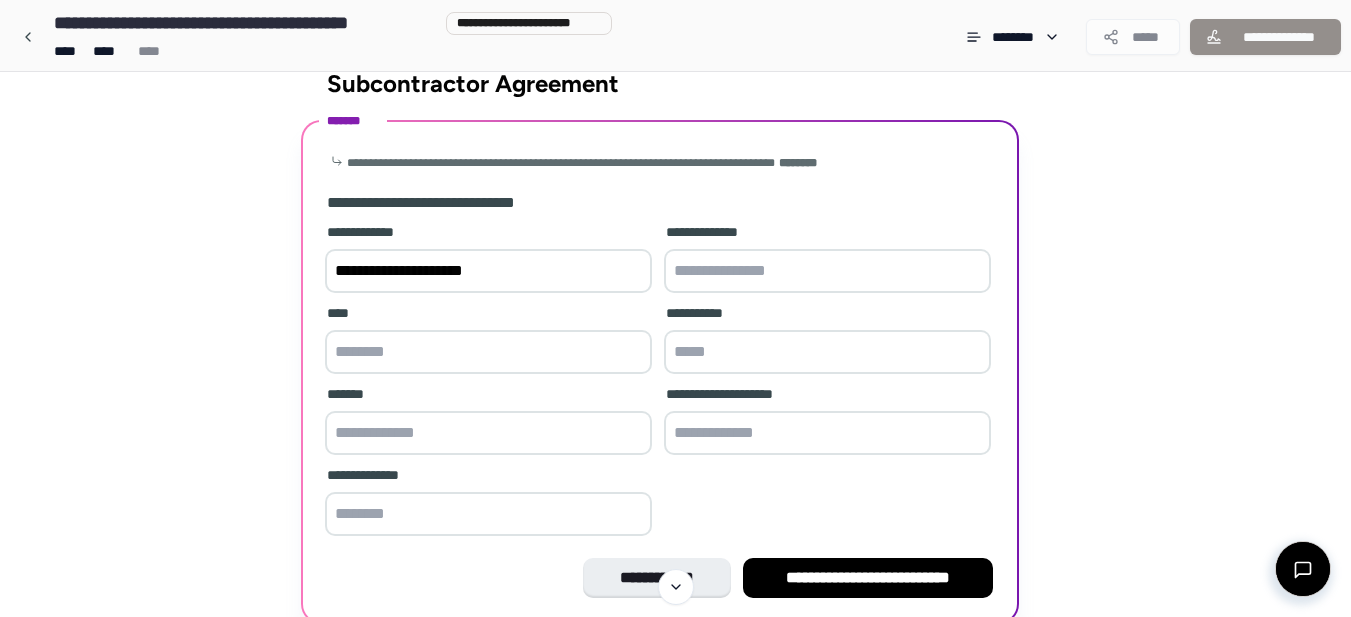 type on "**********" 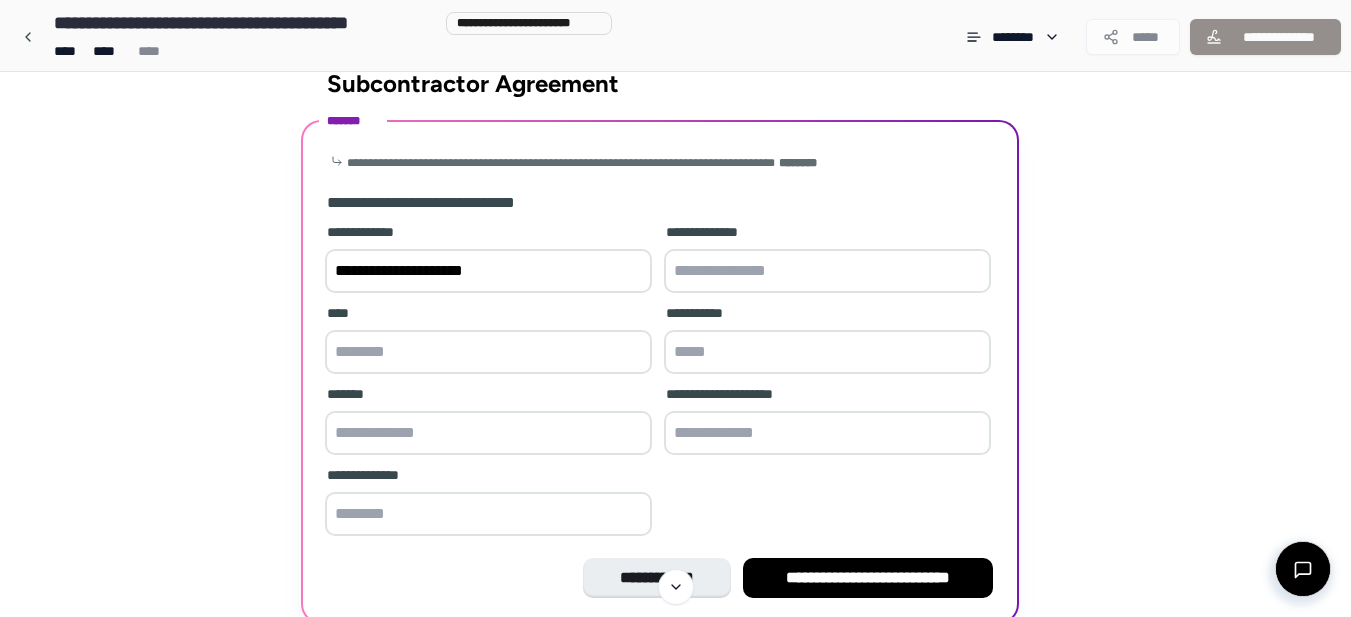 click at bounding box center (488, 352) 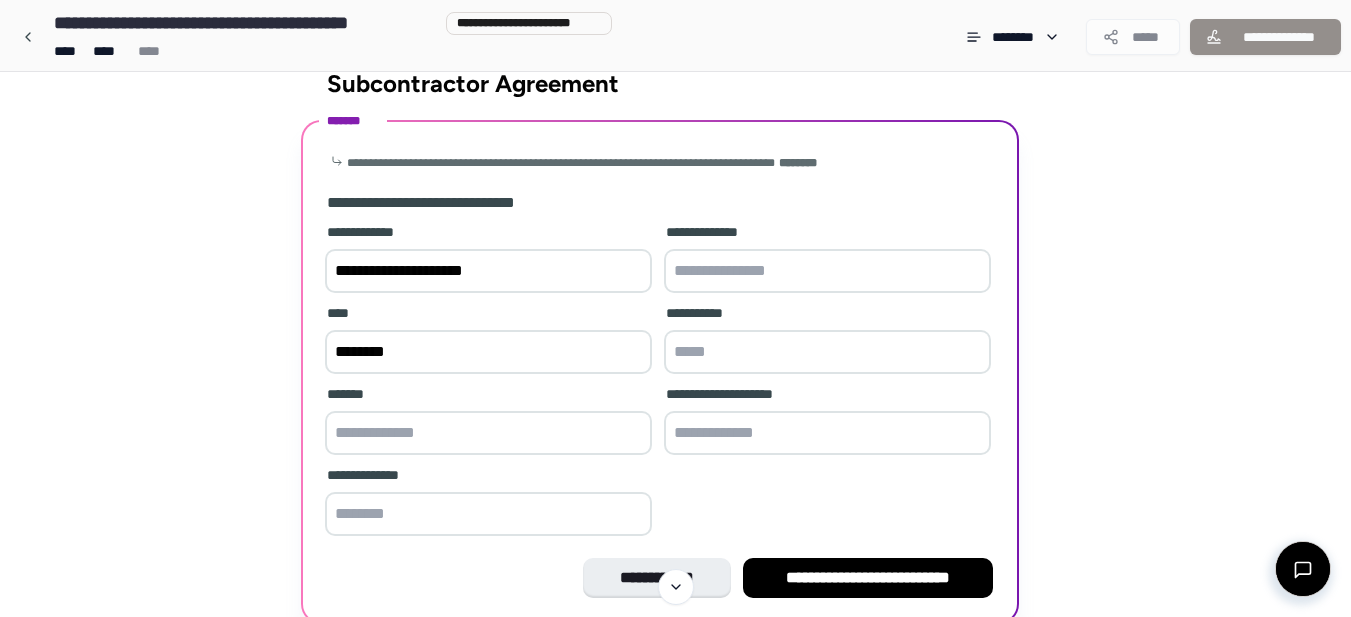 type on "********" 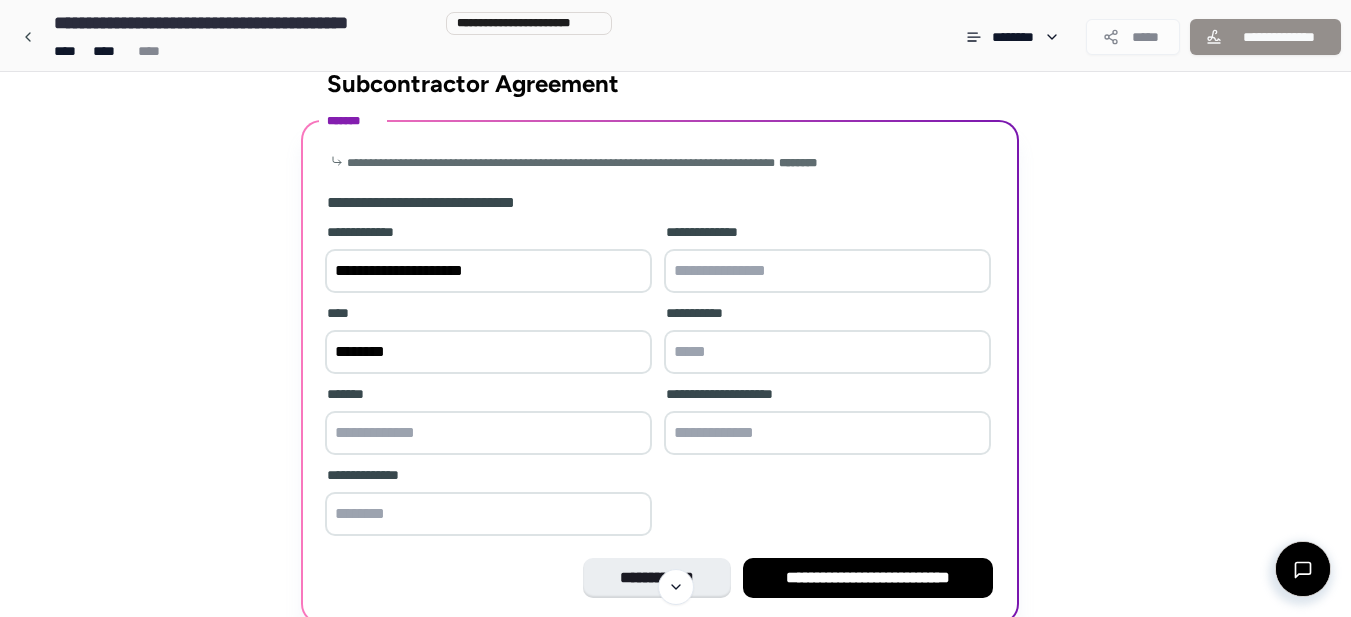 click at bounding box center (488, 433) 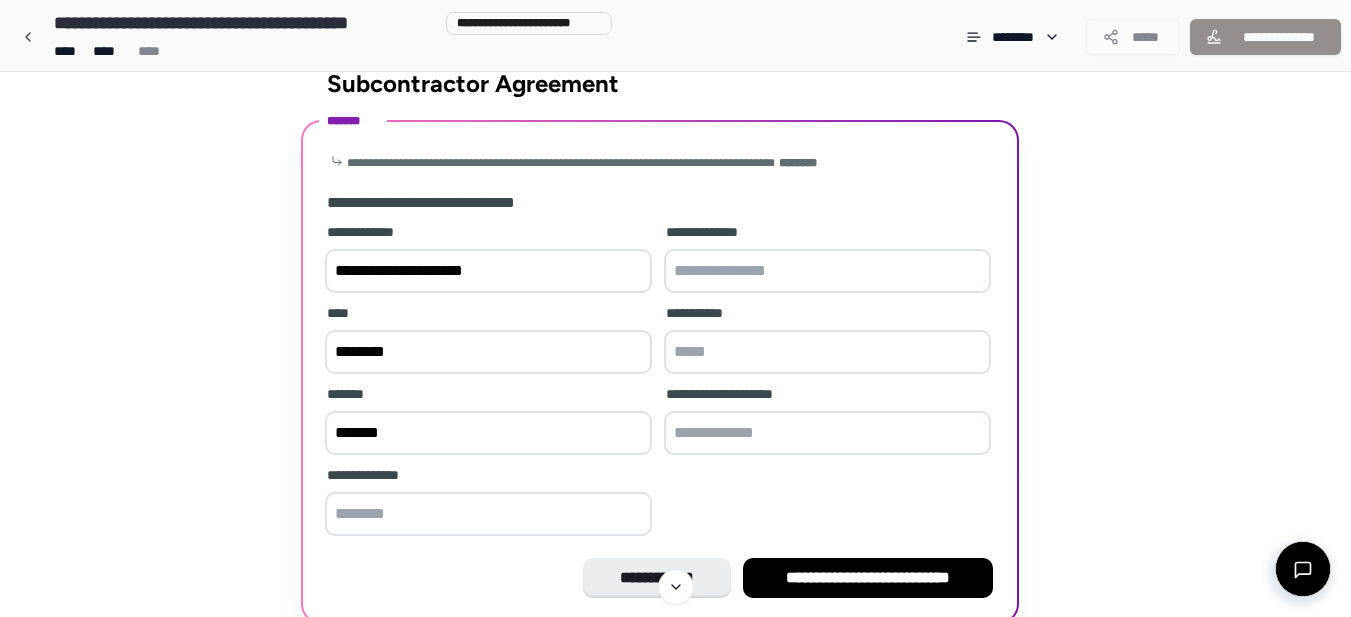type on "*******" 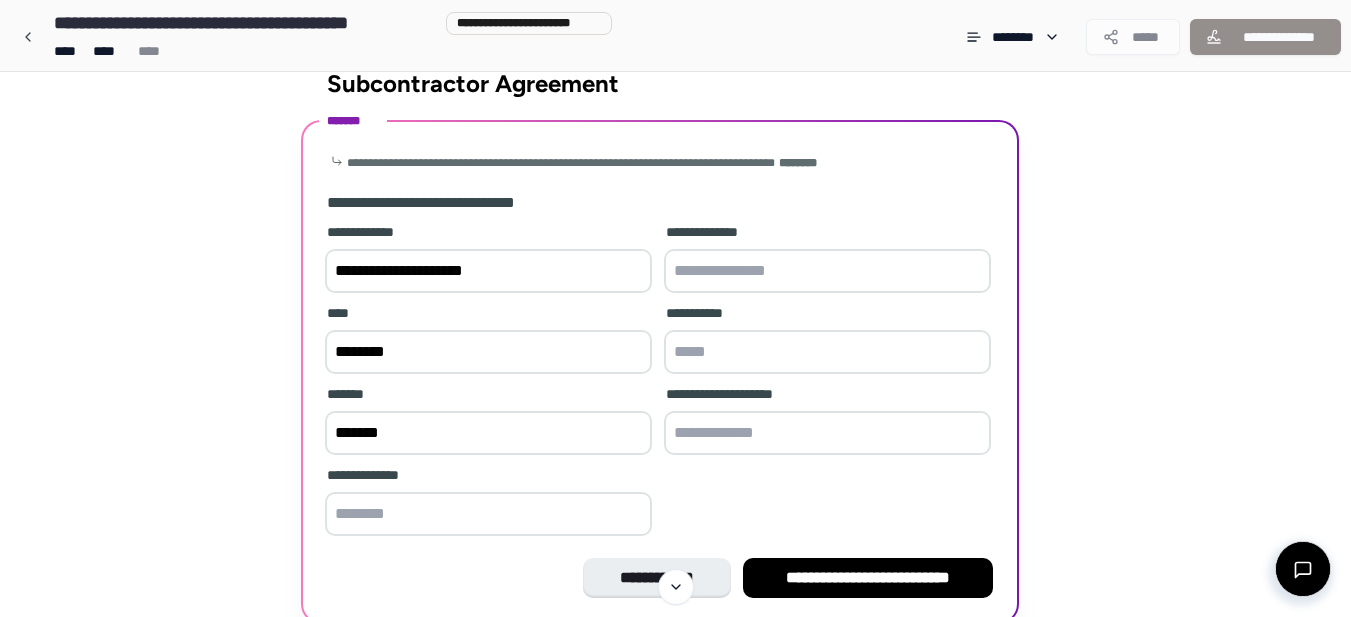 click at bounding box center [488, 514] 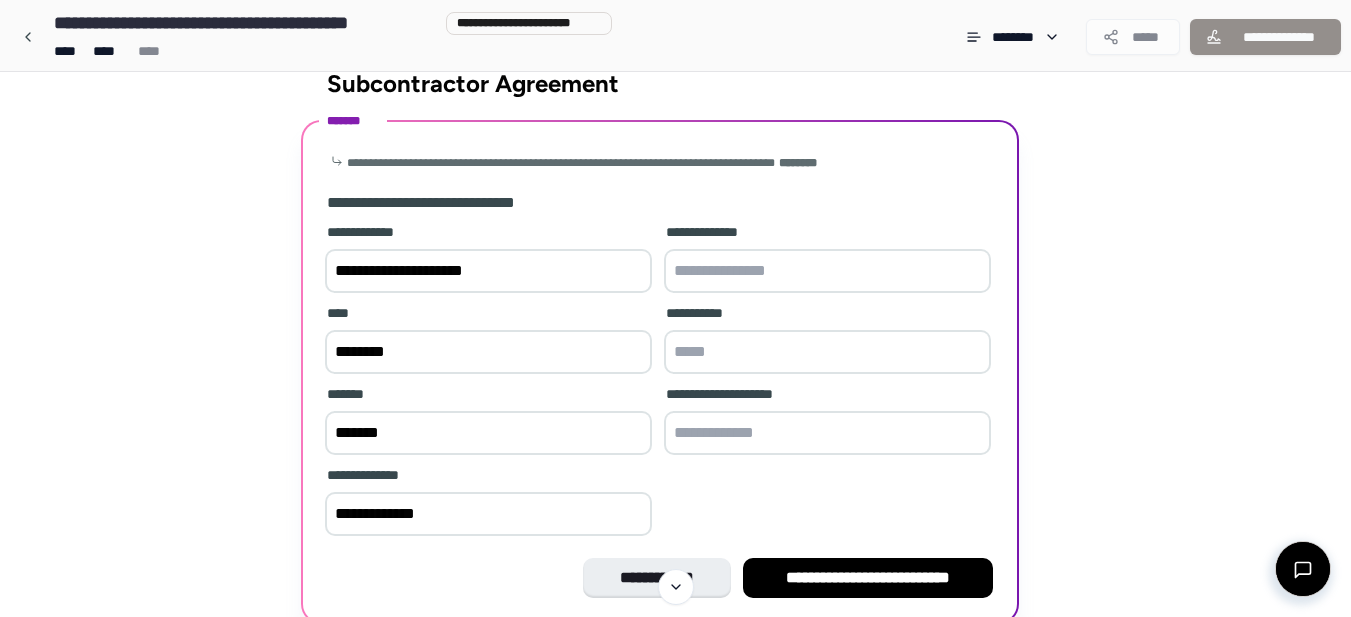 type on "**********" 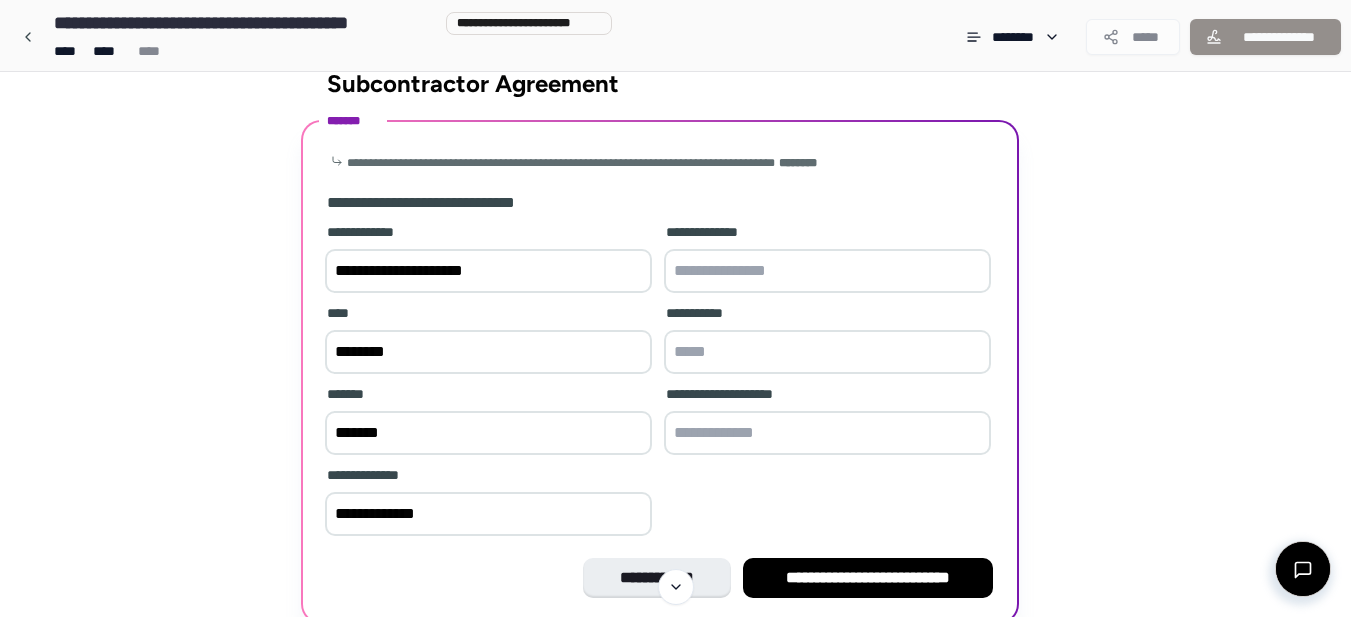 click at bounding box center [827, 433] 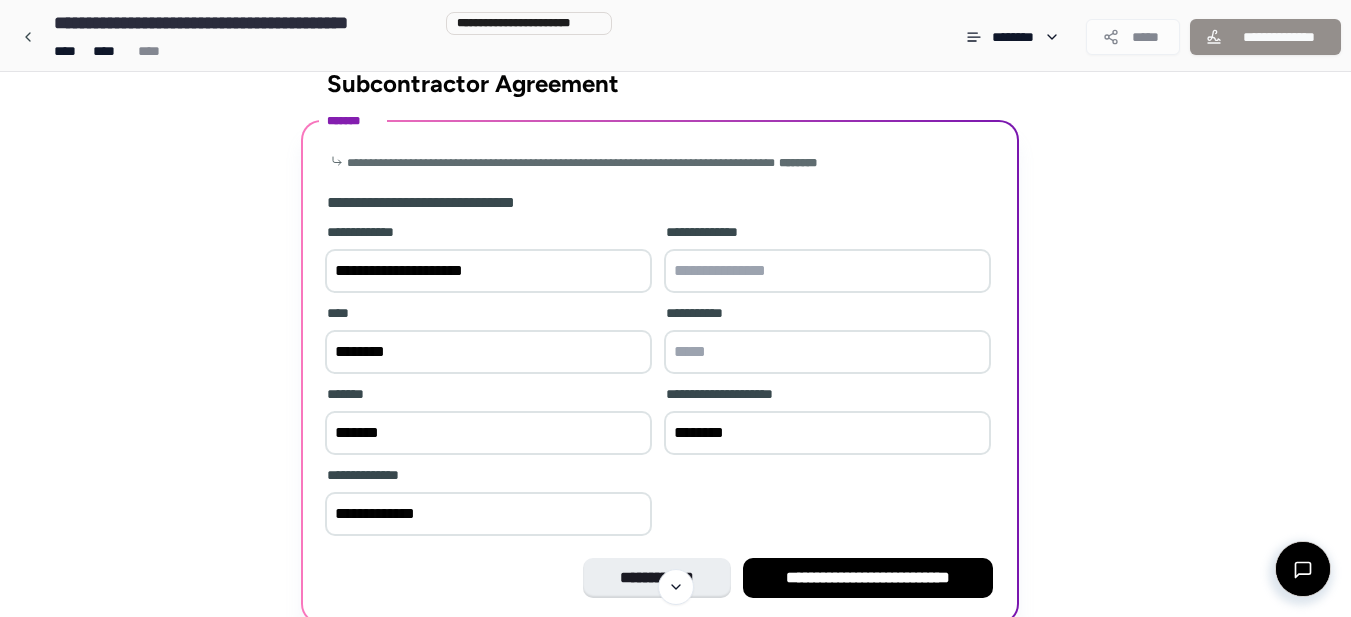 type on "********" 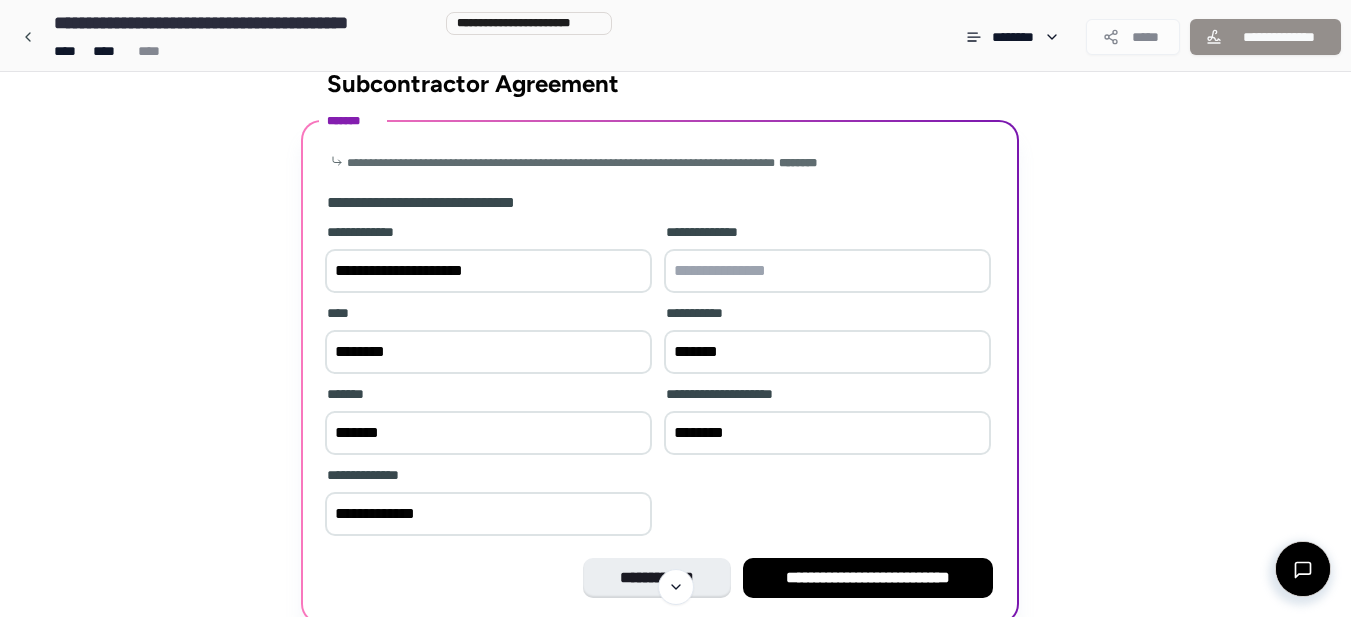 type on "*******" 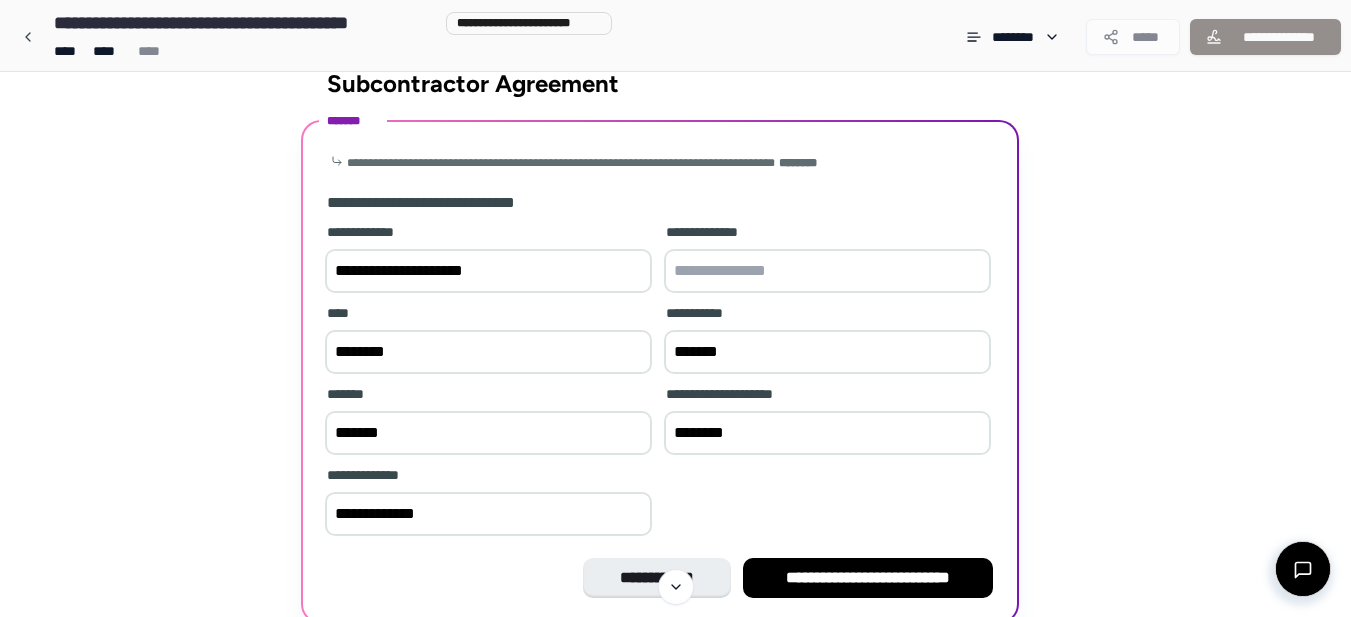 click at bounding box center (827, 271) 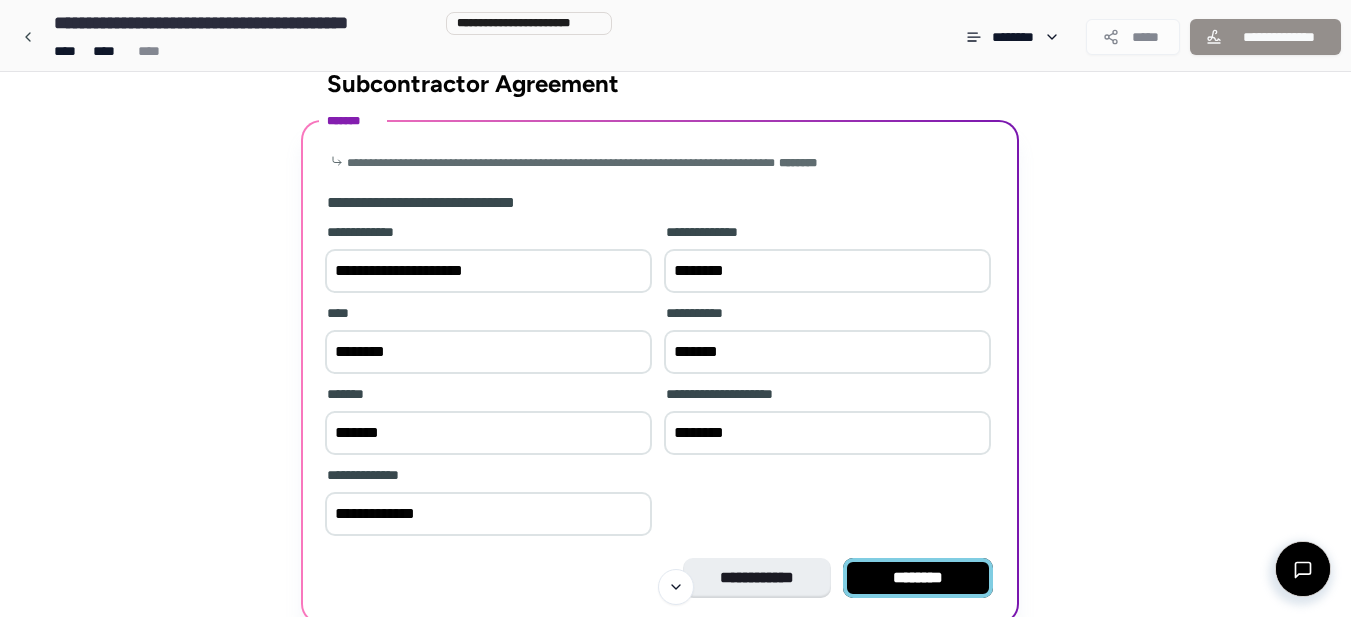 type on "********" 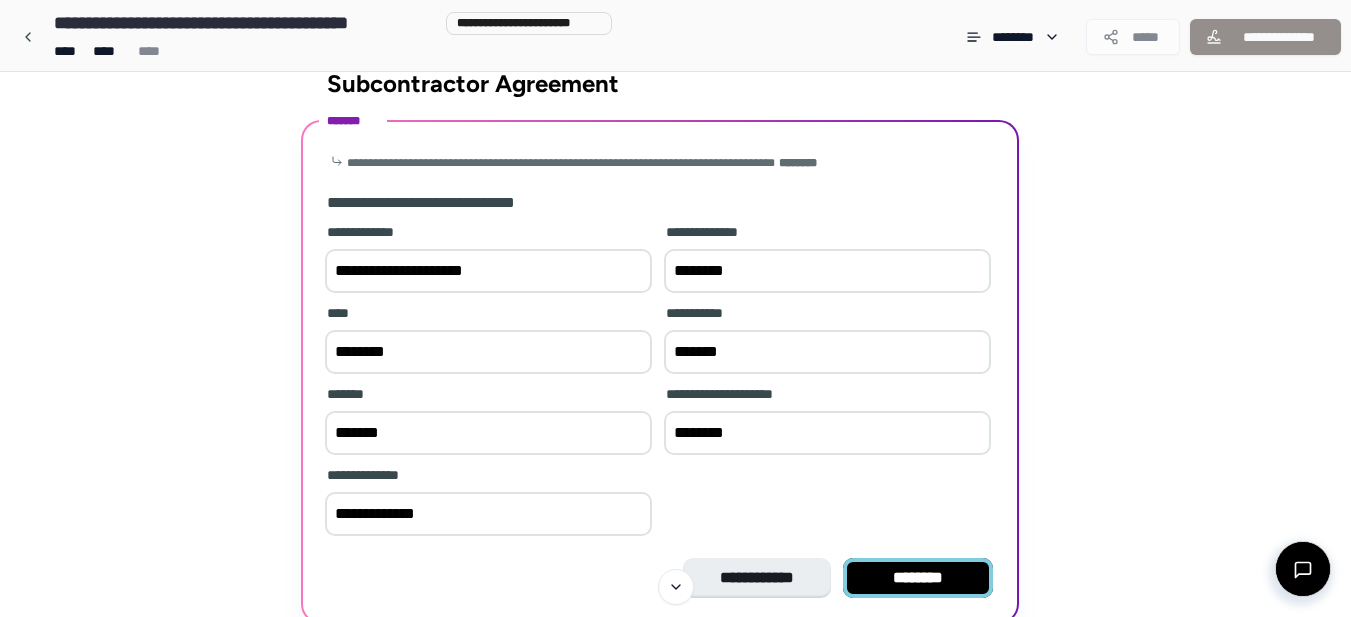 click on "********" at bounding box center (918, 578) 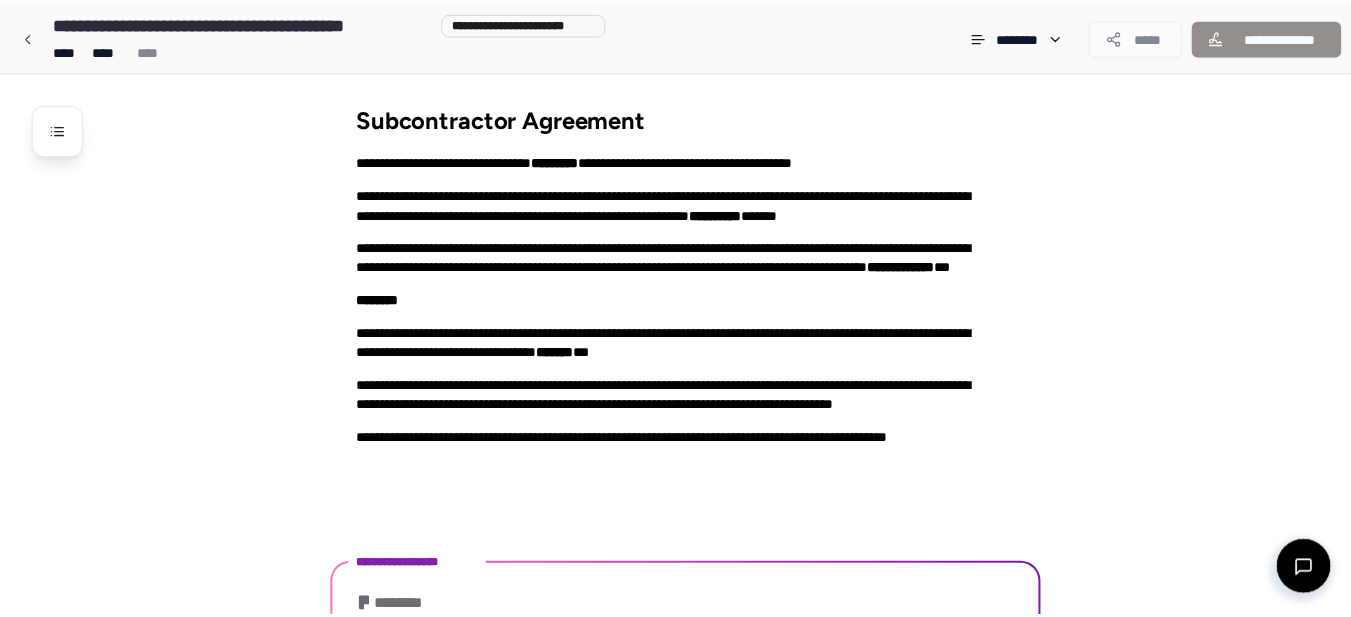scroll, scrollTop: 82, scrollLeft: 0, axis: vertical 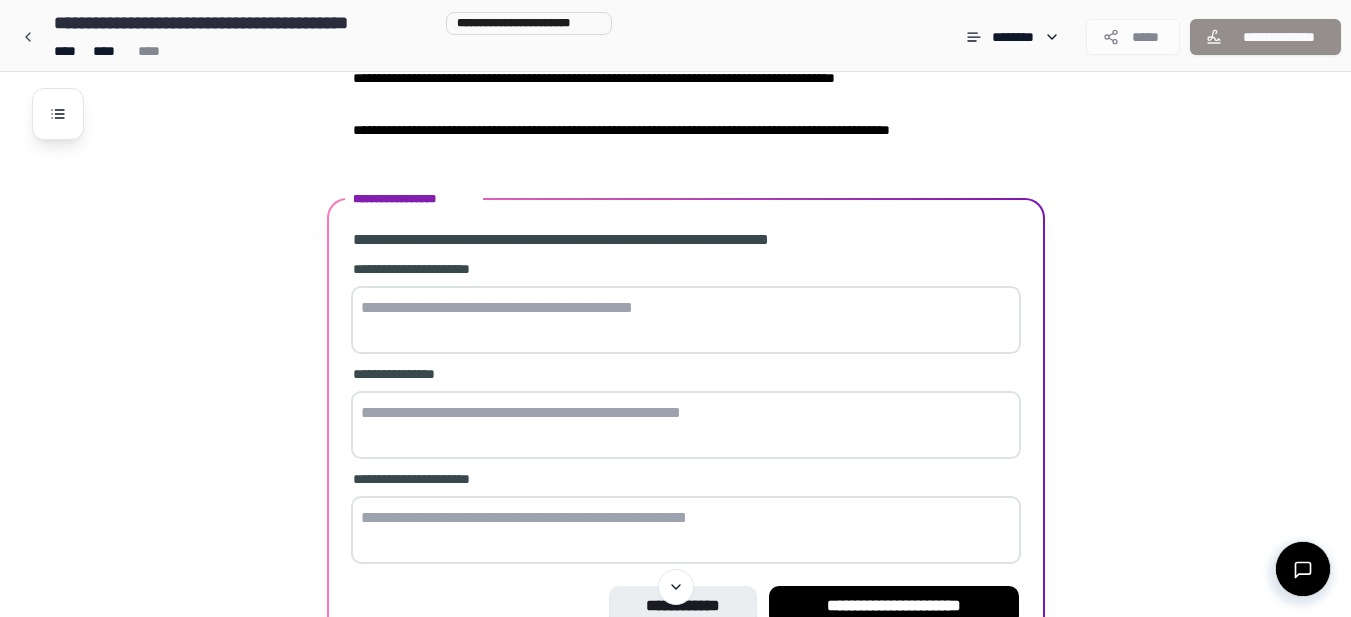 click at bounding box center (686, 320) 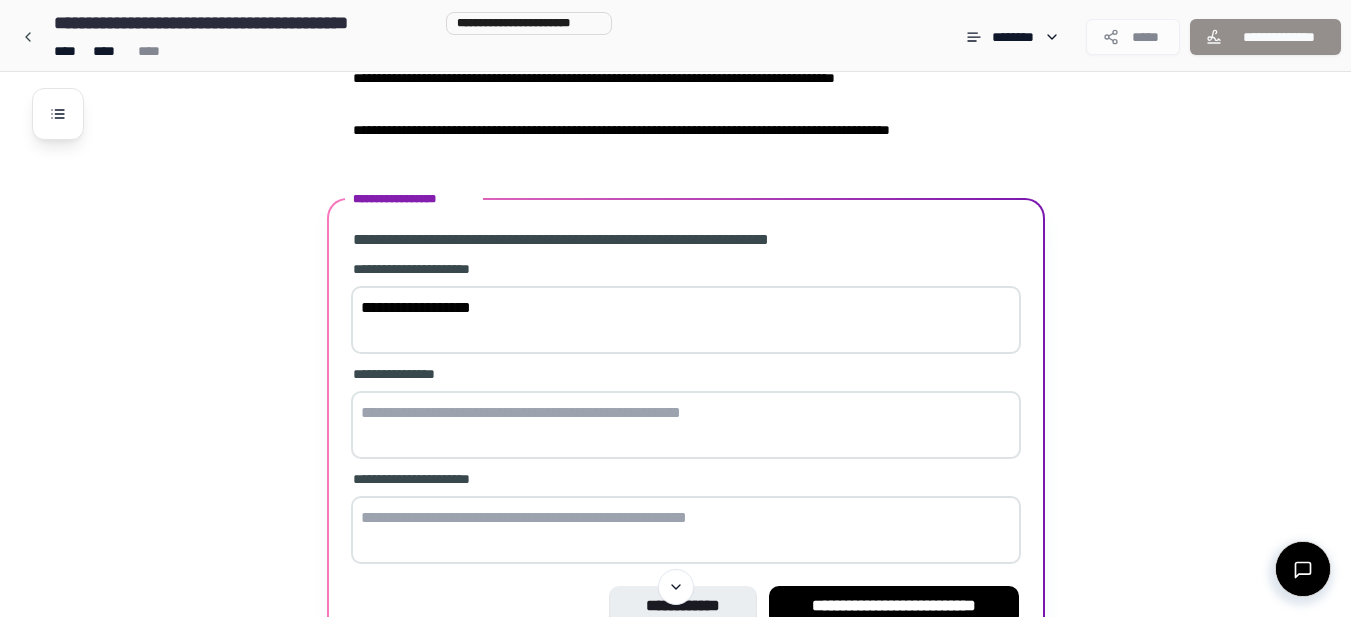 type on "**********" 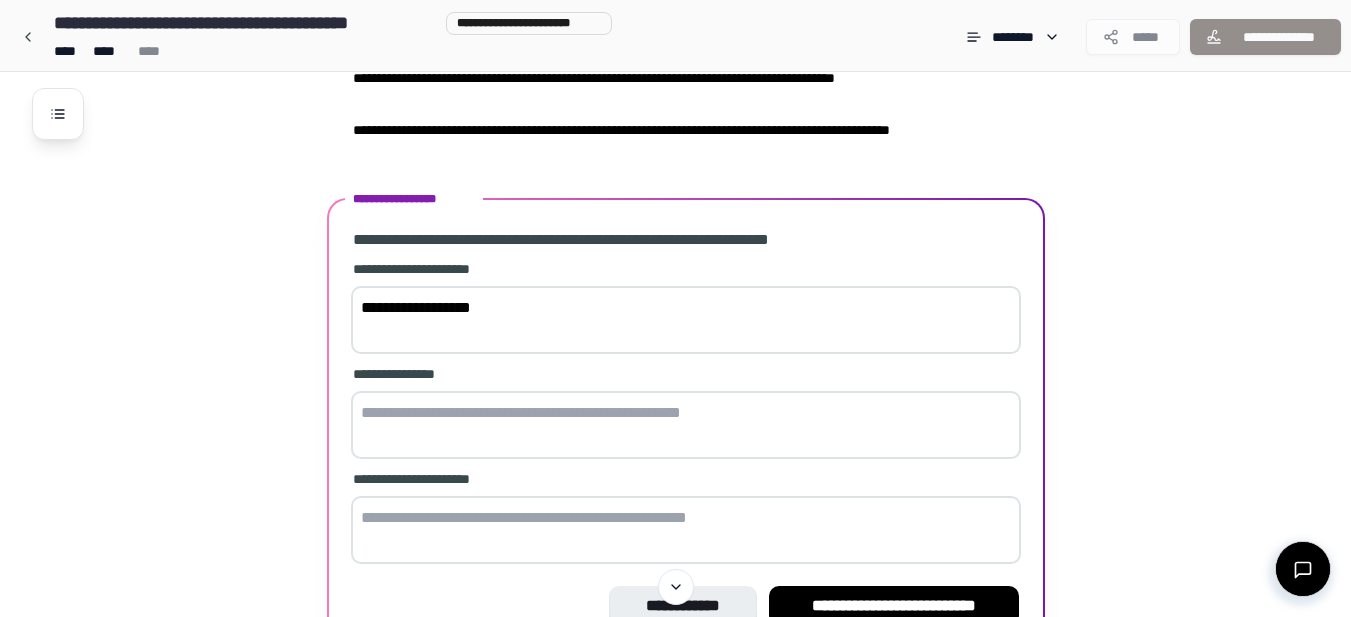 click at bounding box center (686, 425) 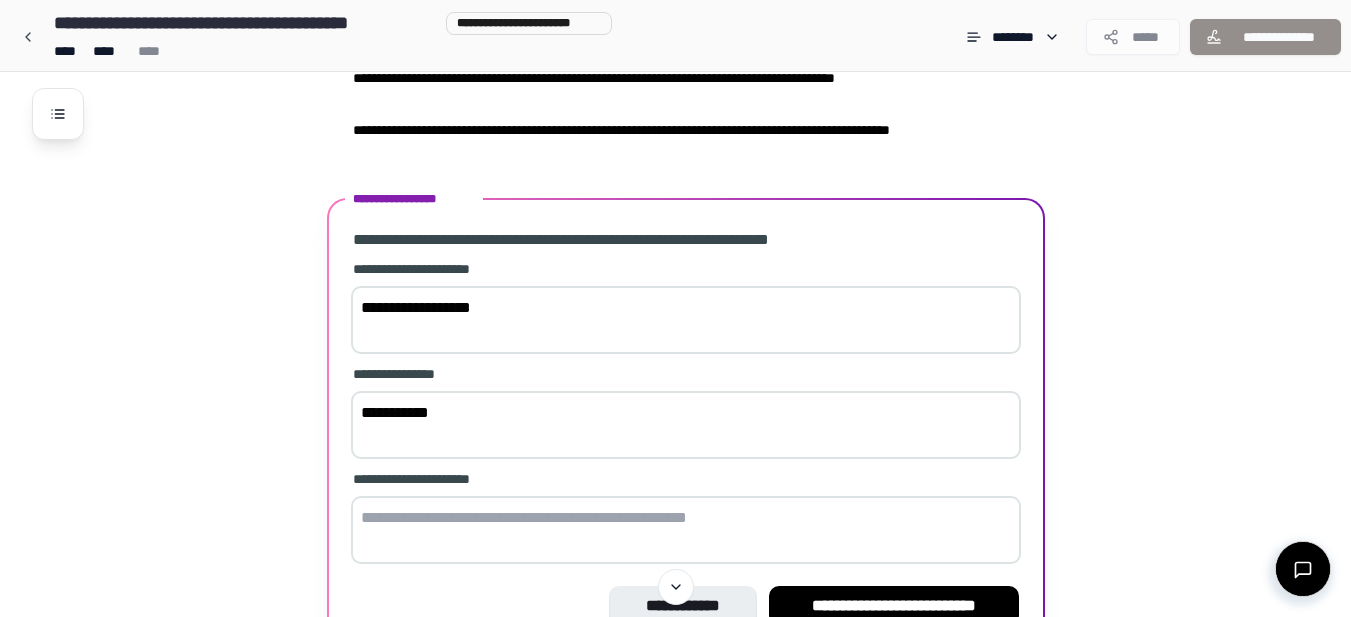 type on "**********" 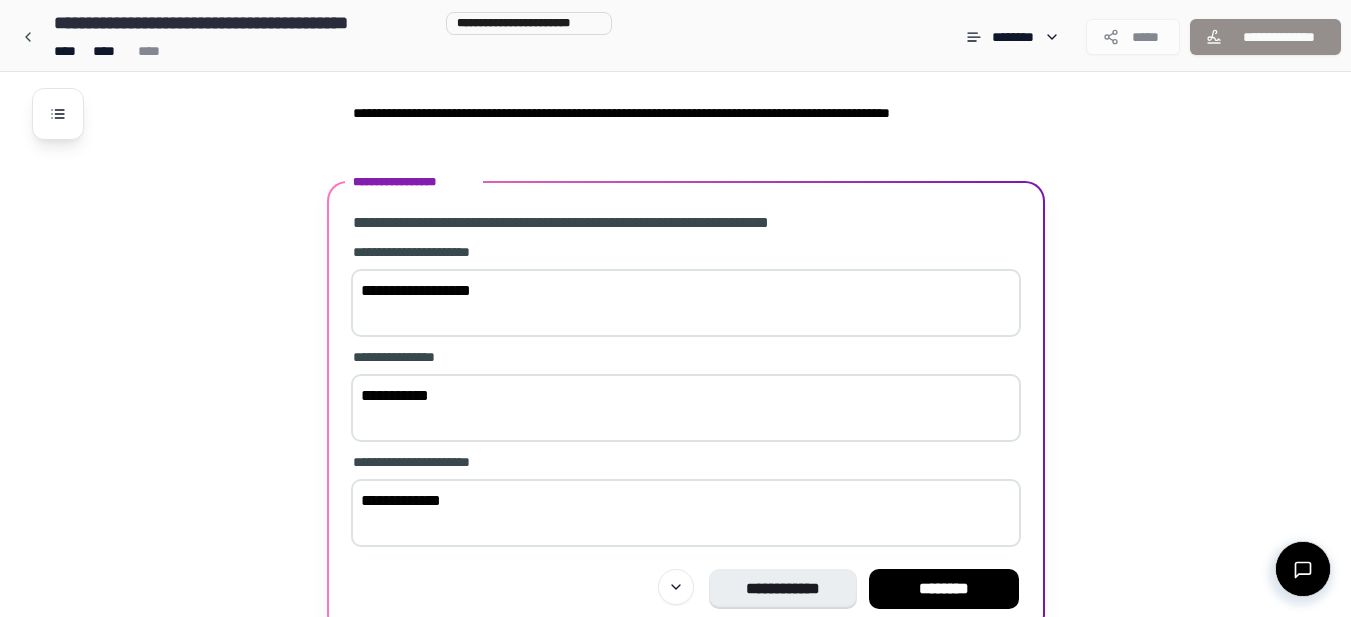 scroll, scrollTop: 479, scrollLeft: 0, axis: vertical 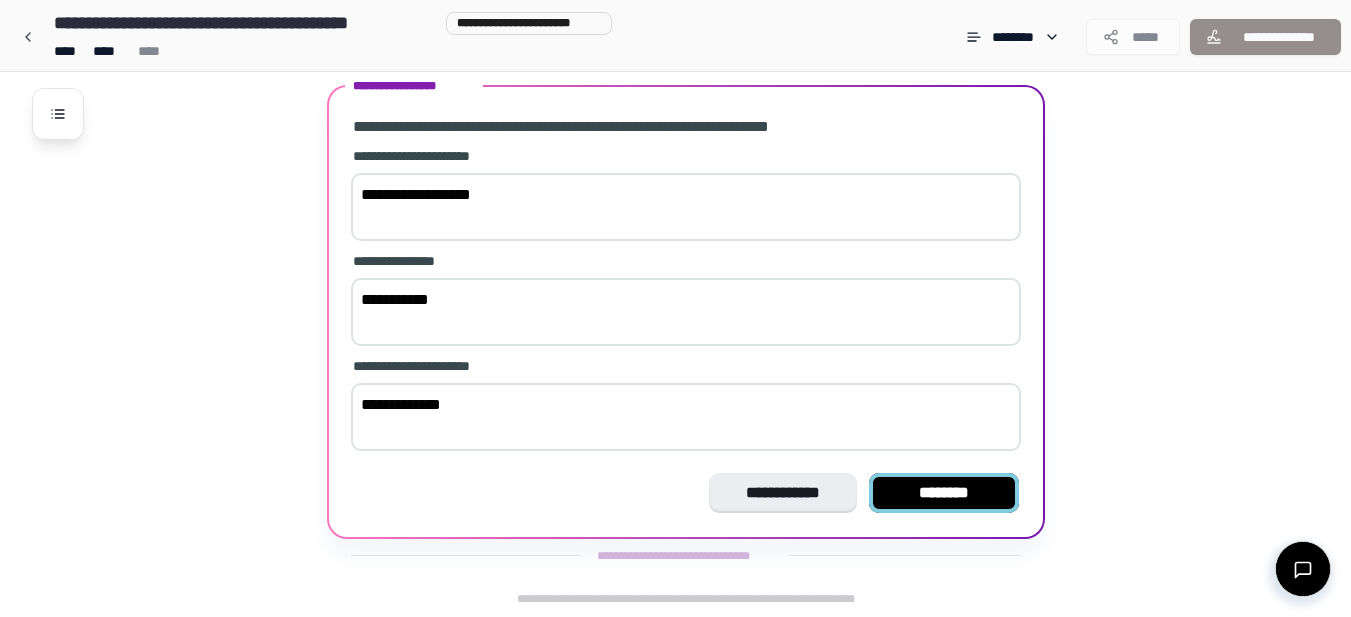 type on "**********" 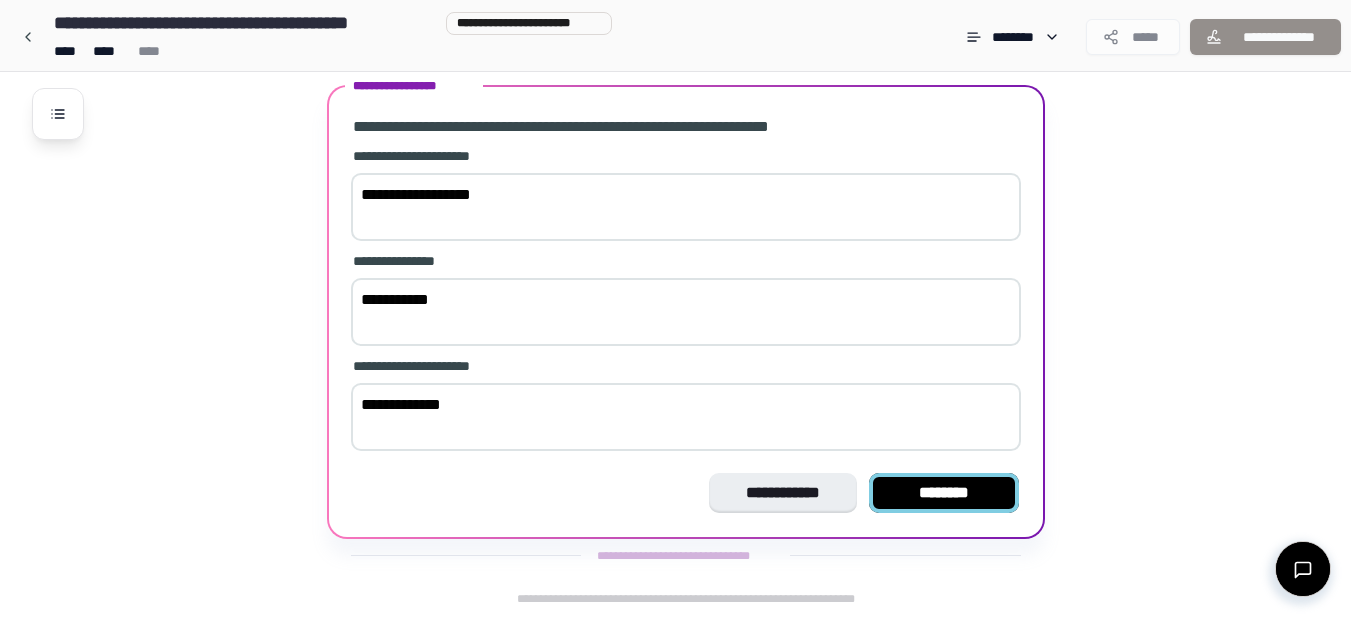 click on "********" at bounding box center (944, 493) 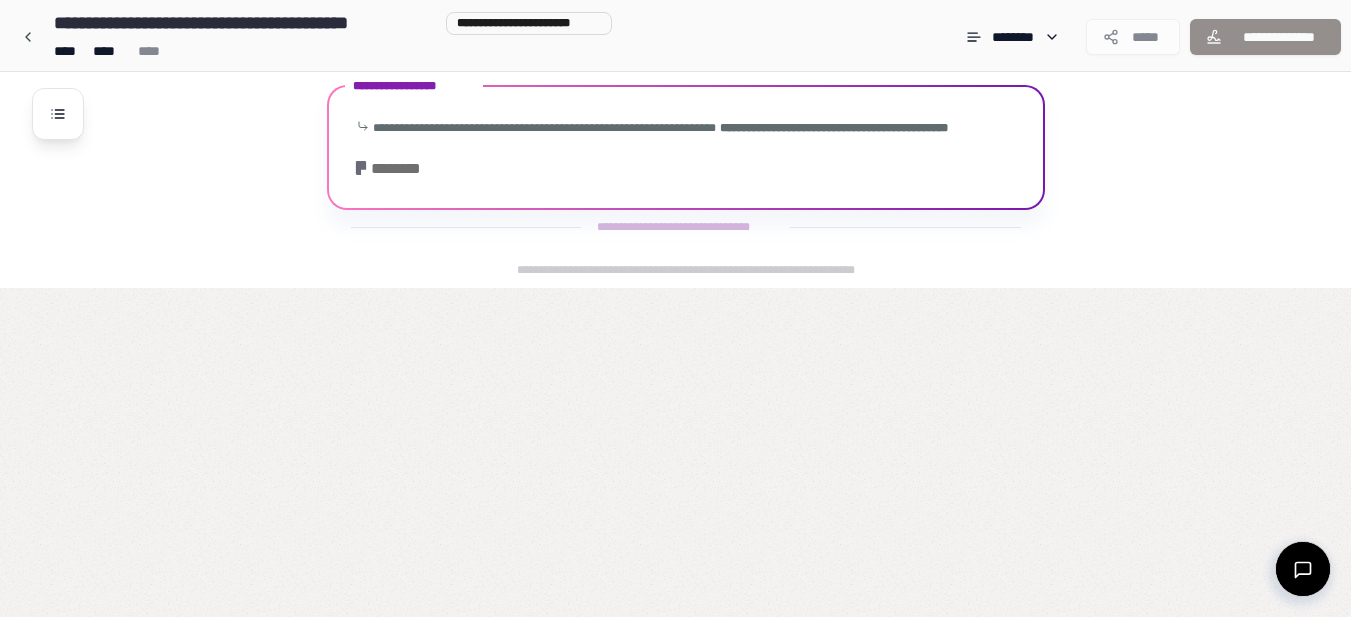 scroll, scrollTop: 149, scrollLeft: 0, axis: vertical 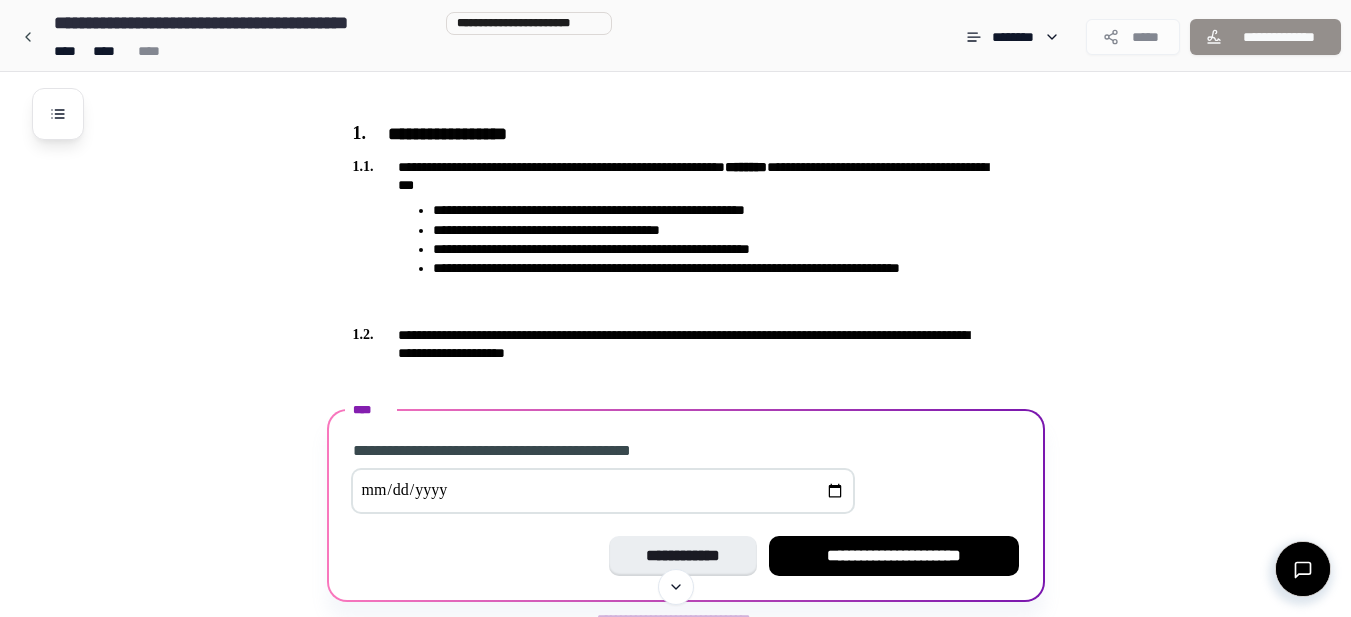 click at bounding box center [603, 491] 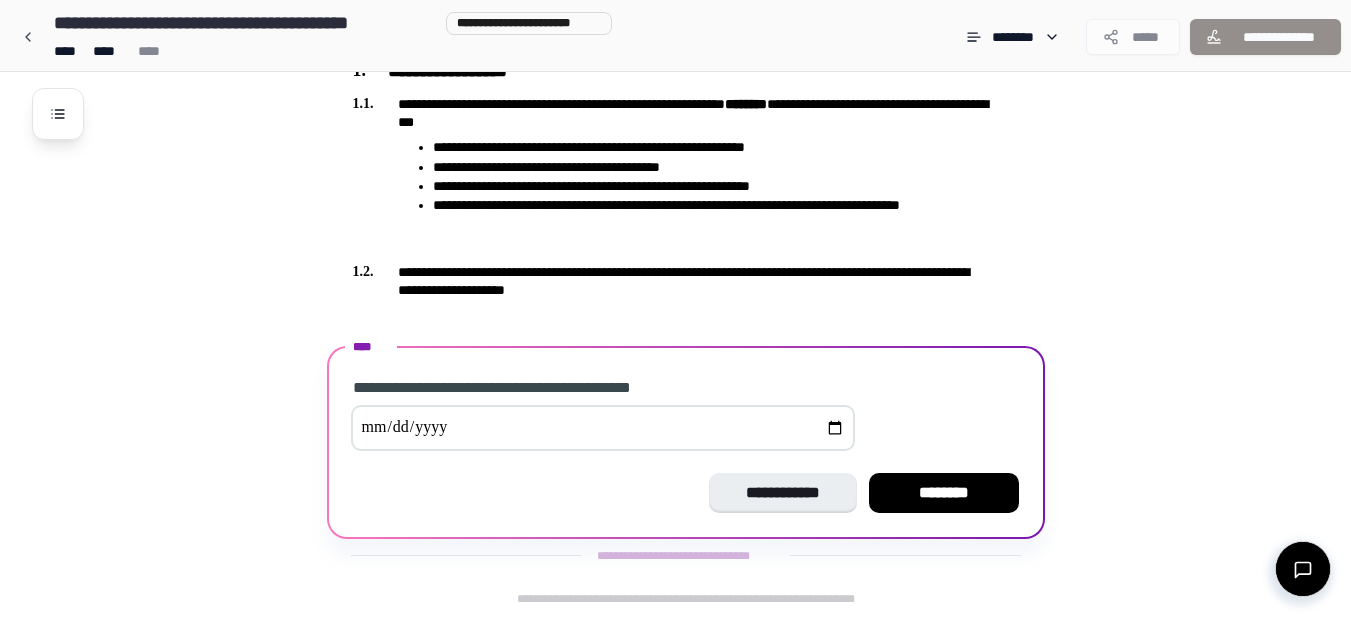type on "**********" 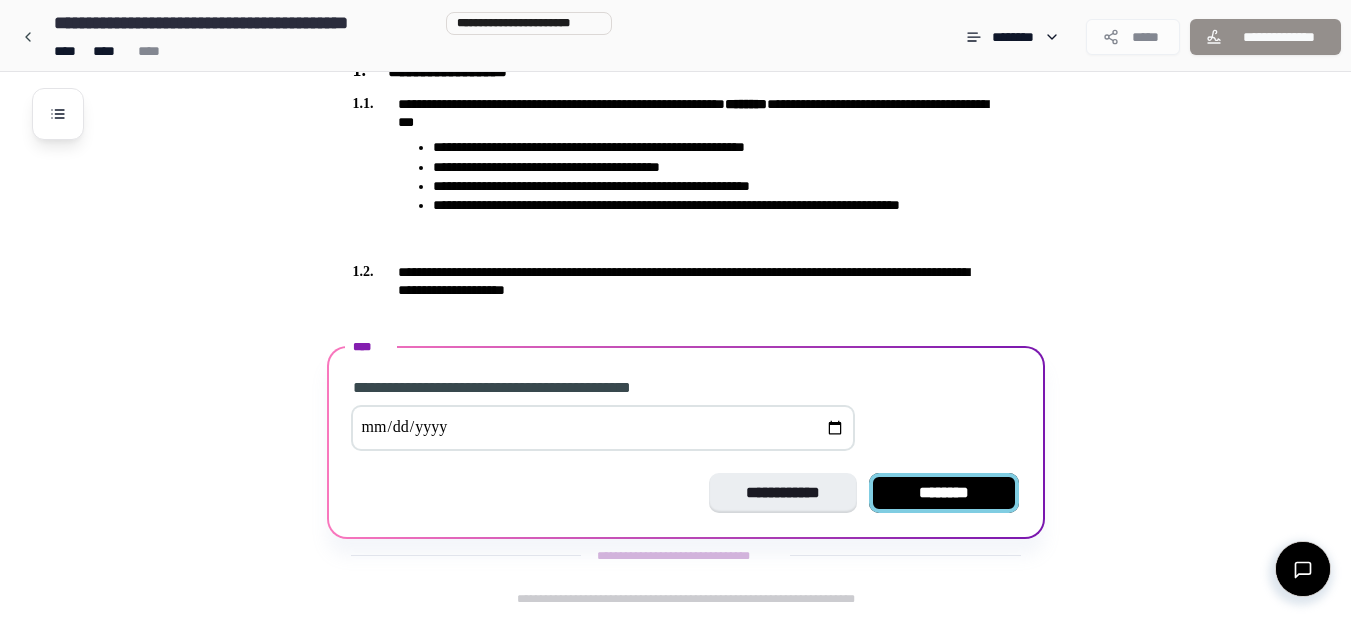 click on "********" at bounding box center [944, 493] 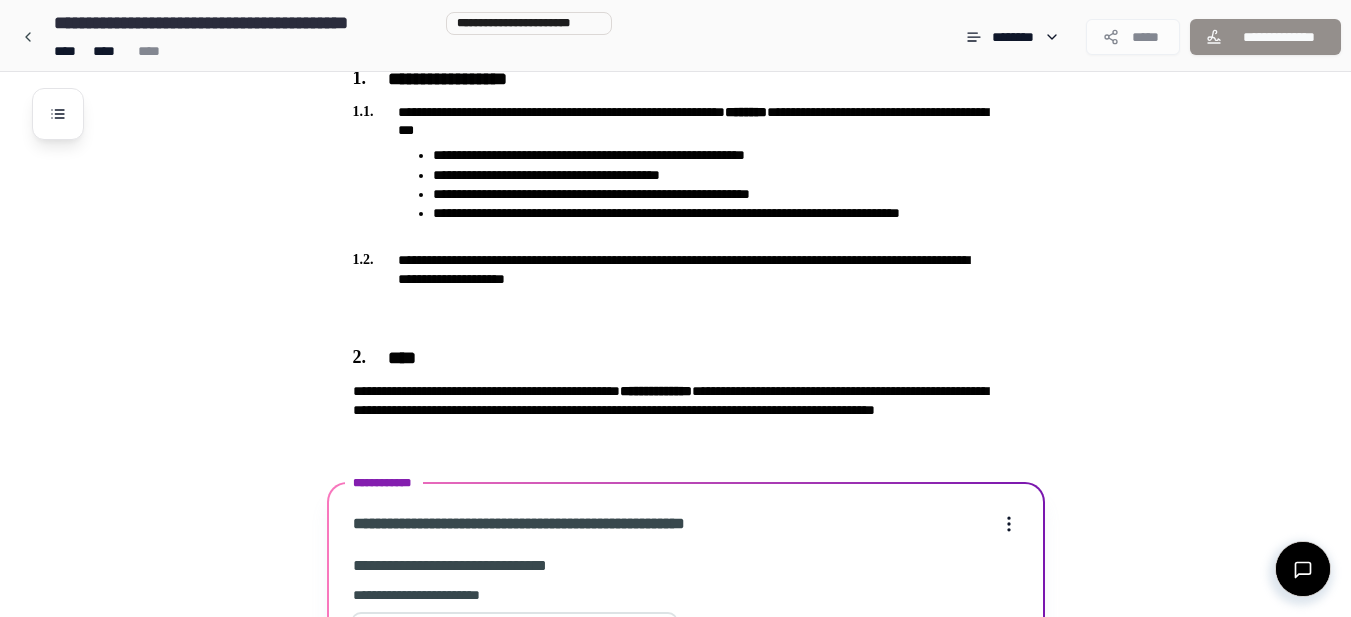 scroll, scrollTop: 961, scrollLeft: 0, axis: vertical 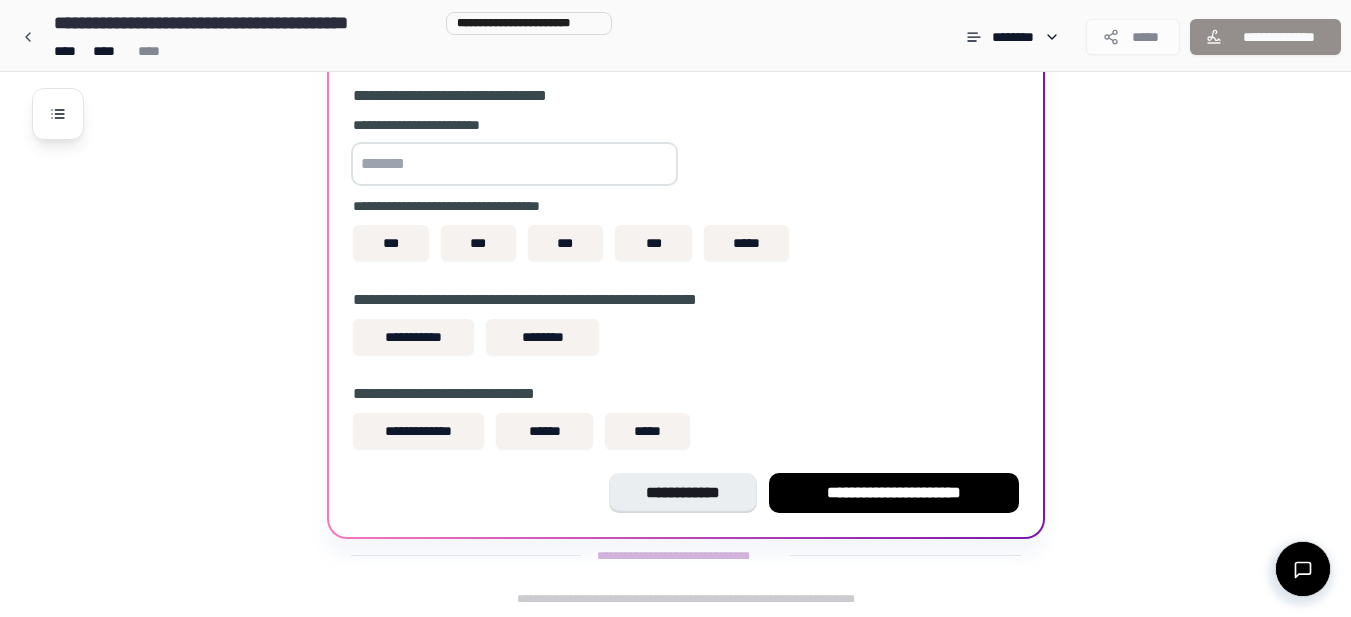 click at bounding box center (514, 164) 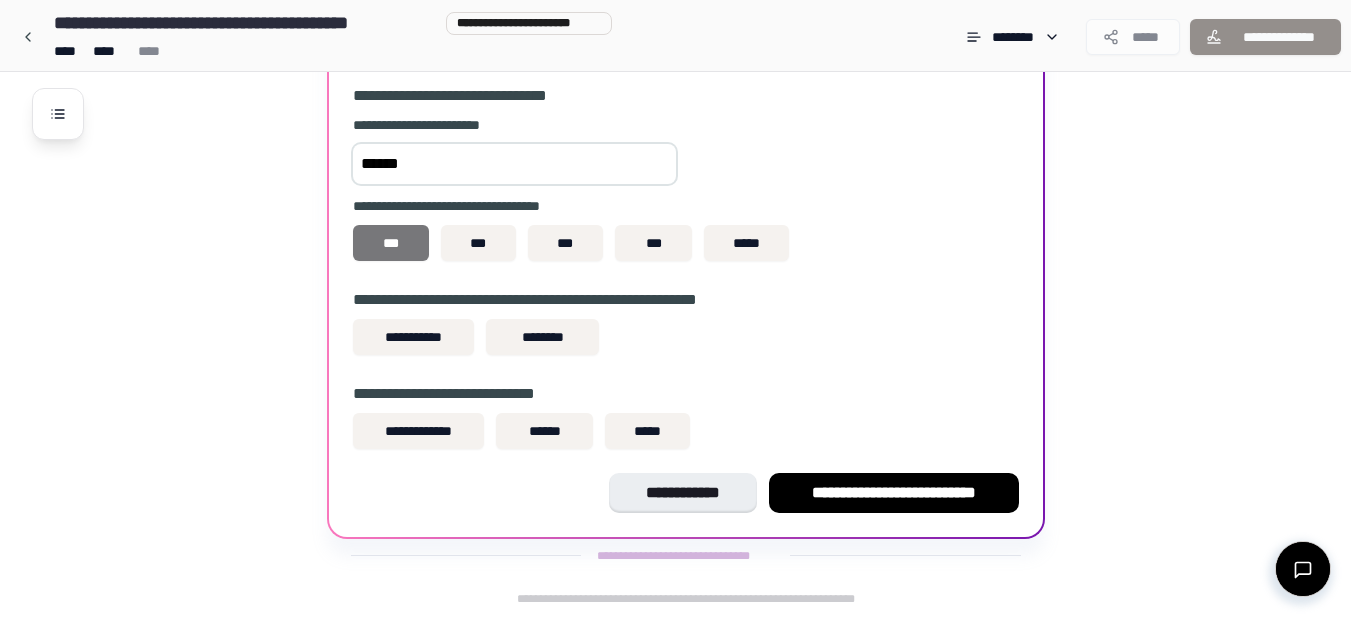 type on "******" 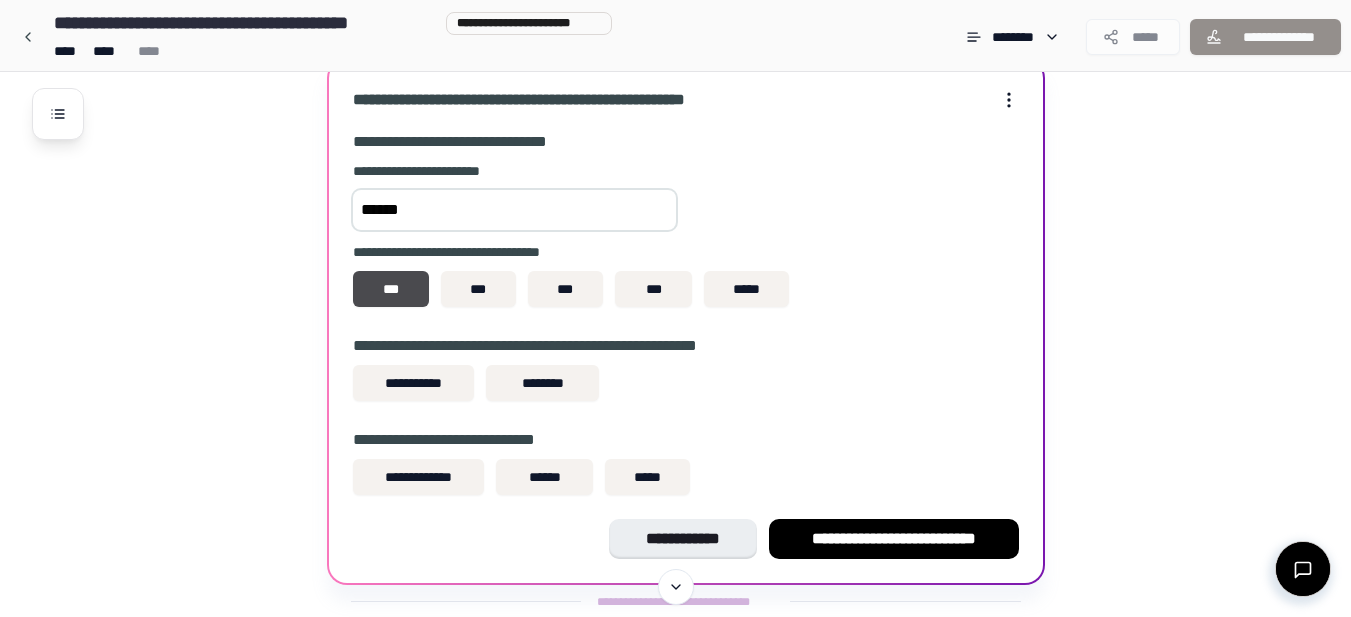 scroll, scrollTop: 912, scrollLeft: 0, axis: vertical 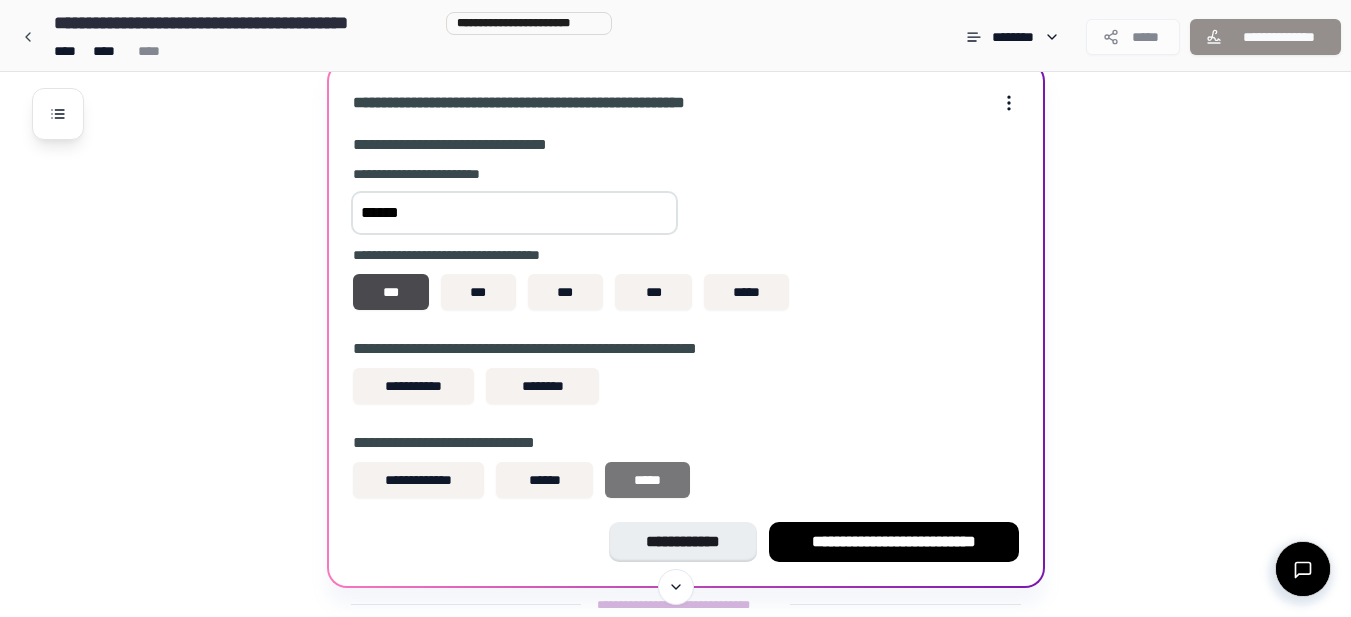 click on "*****" at bounding box center (647, 480) 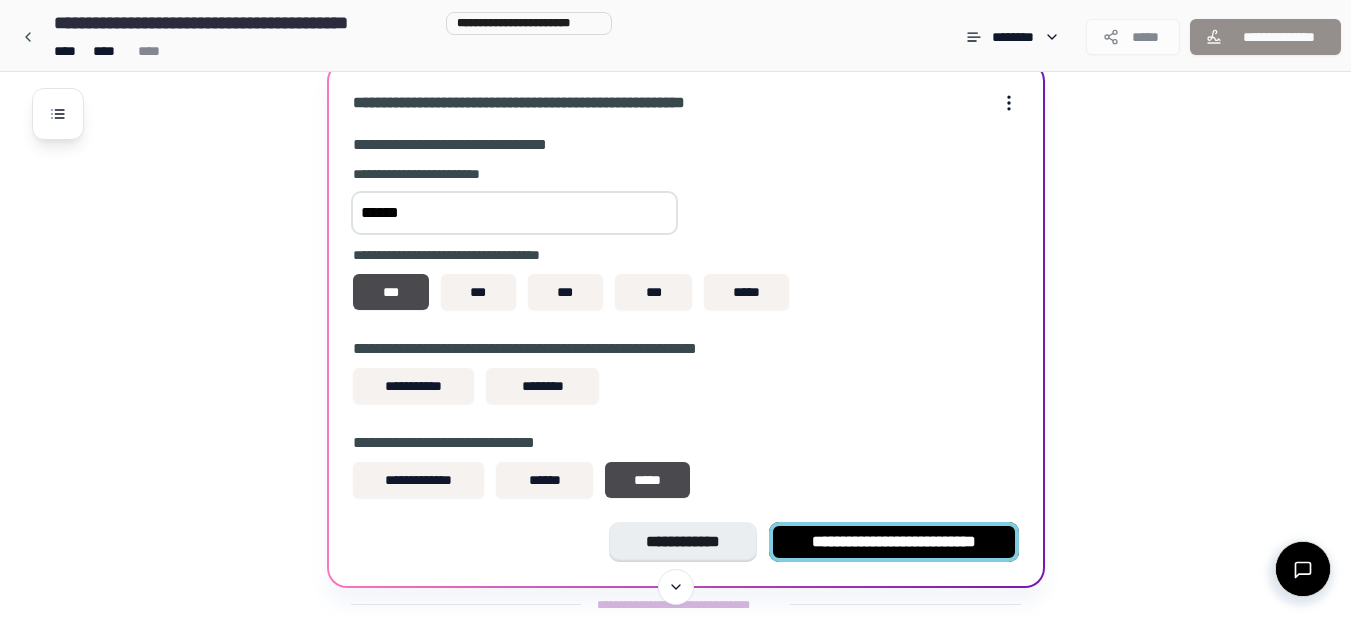 click on "**********" at bounding box center [894, 542] 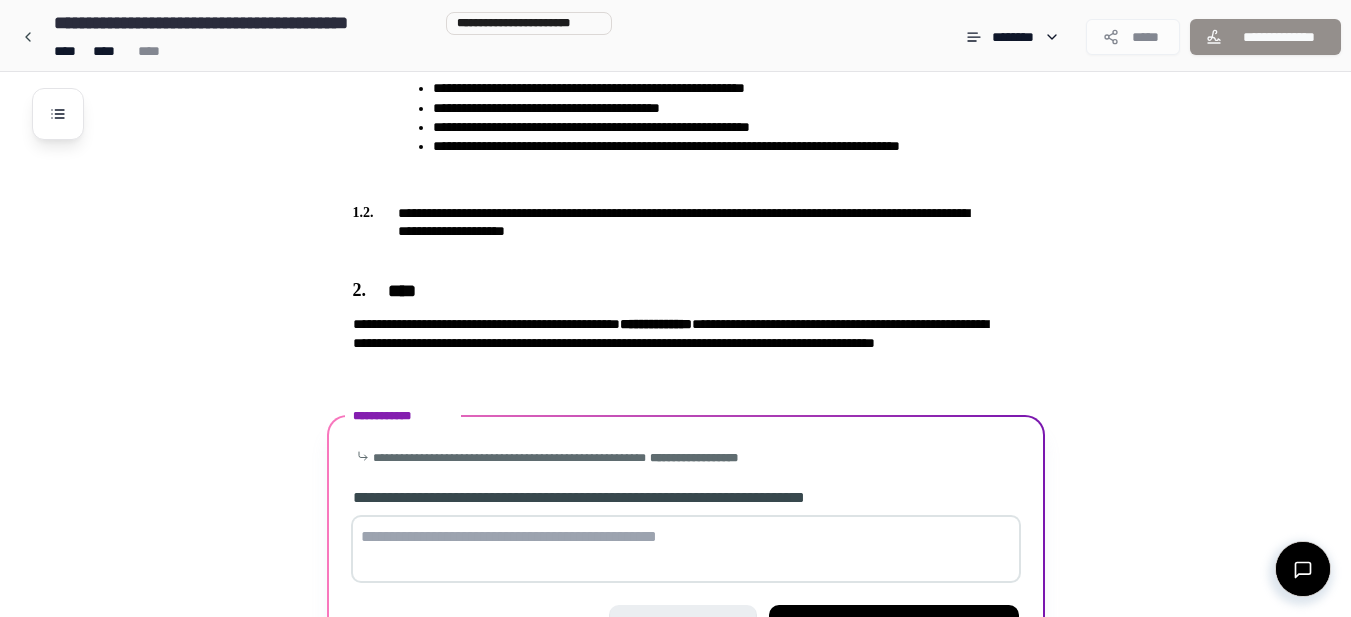 scroll, scrollTop: 690, scrollLeft: 0, axis: vertical 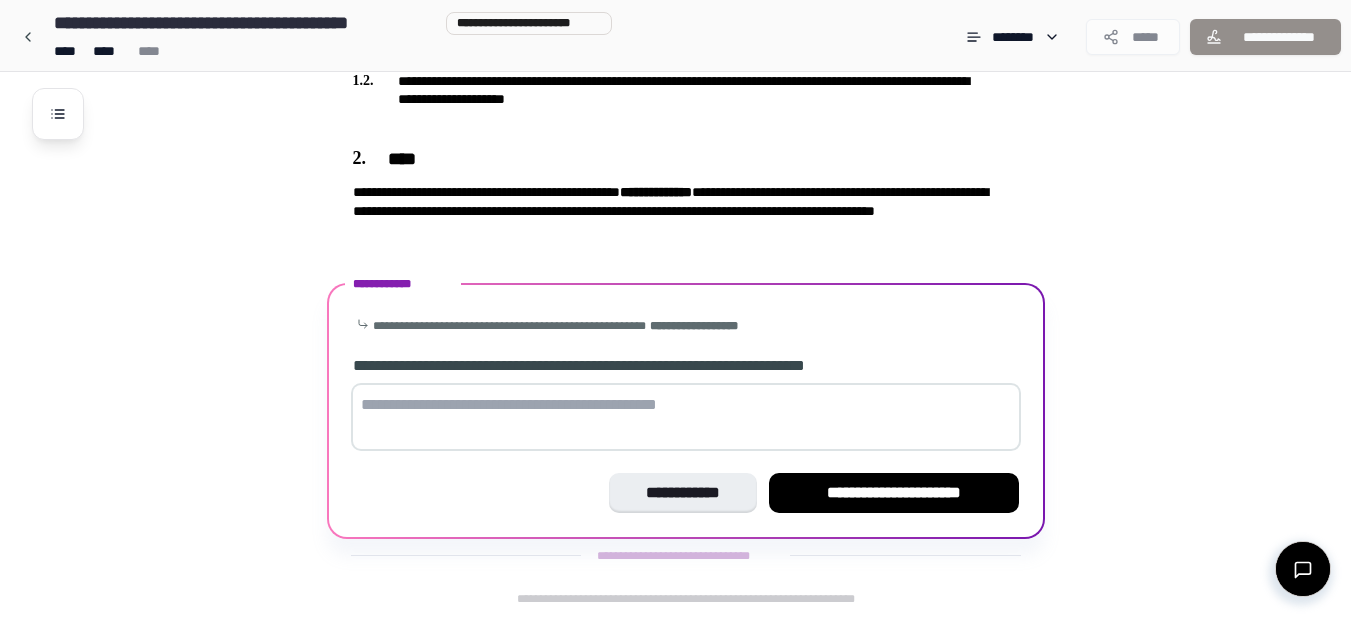 click at bounding box center [686, 417] 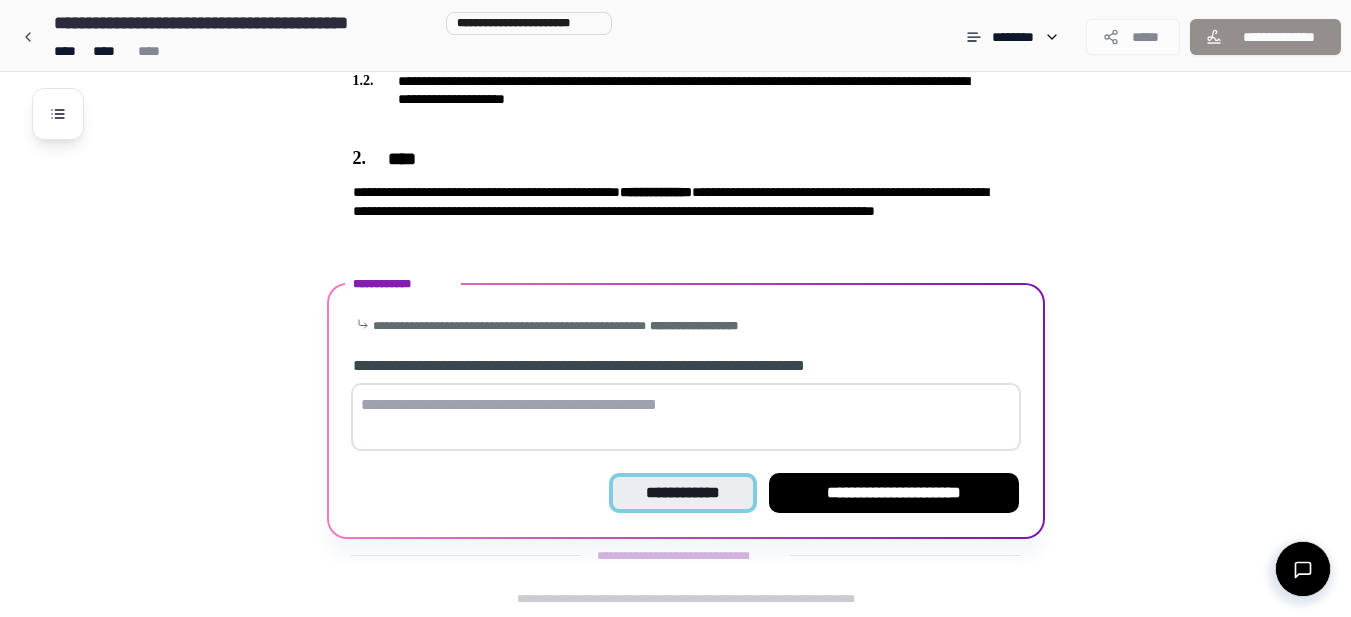click on "**********" at bounding box center (682, 493) 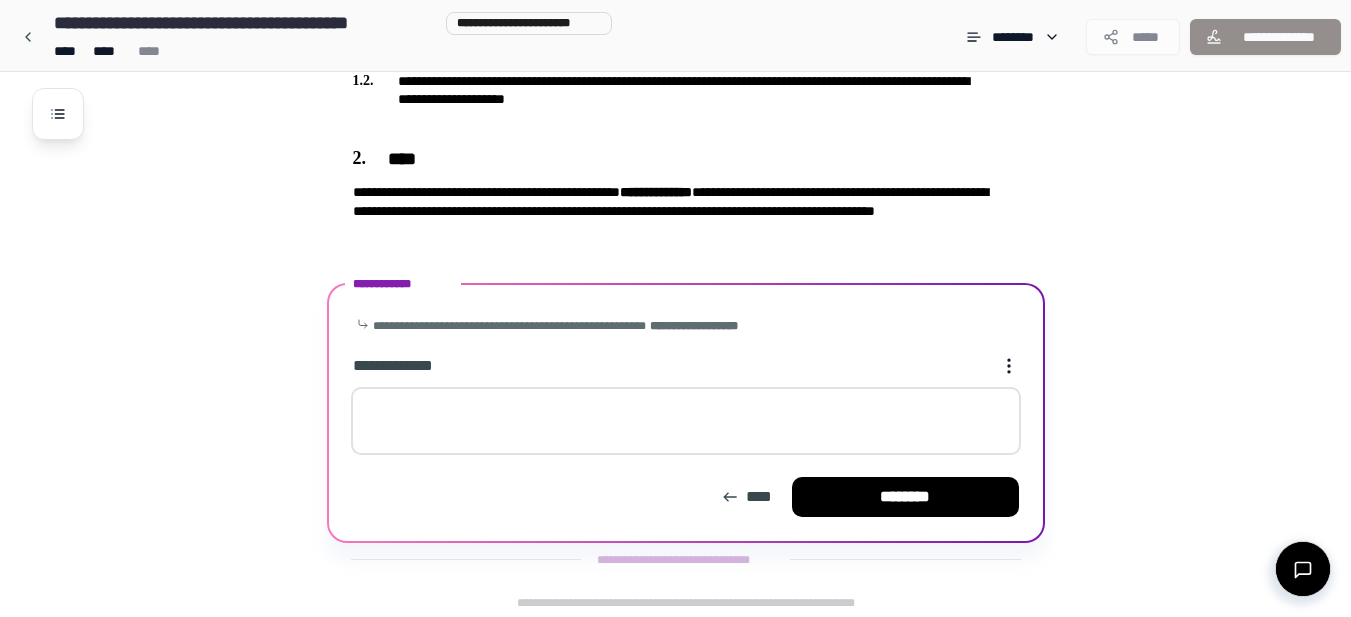 scroll, scrollTop: 694, scrollLeft: 0, axis: vertical 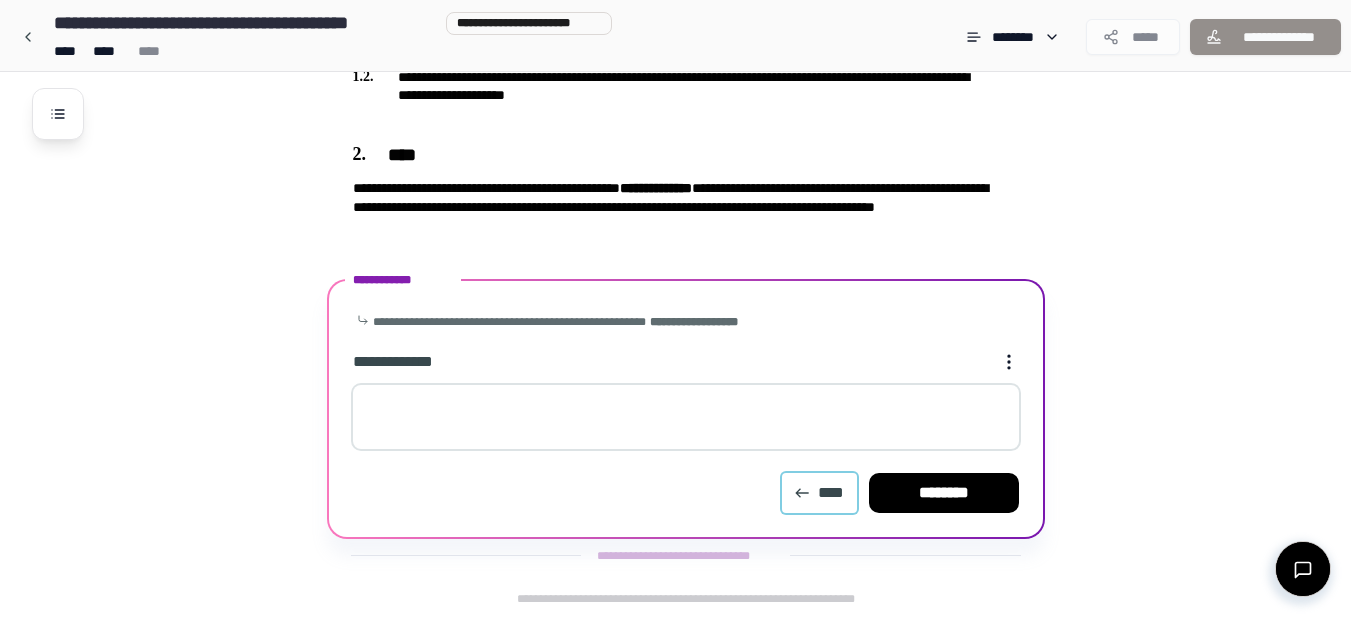 click on "****" at bounding box center [819, 493] 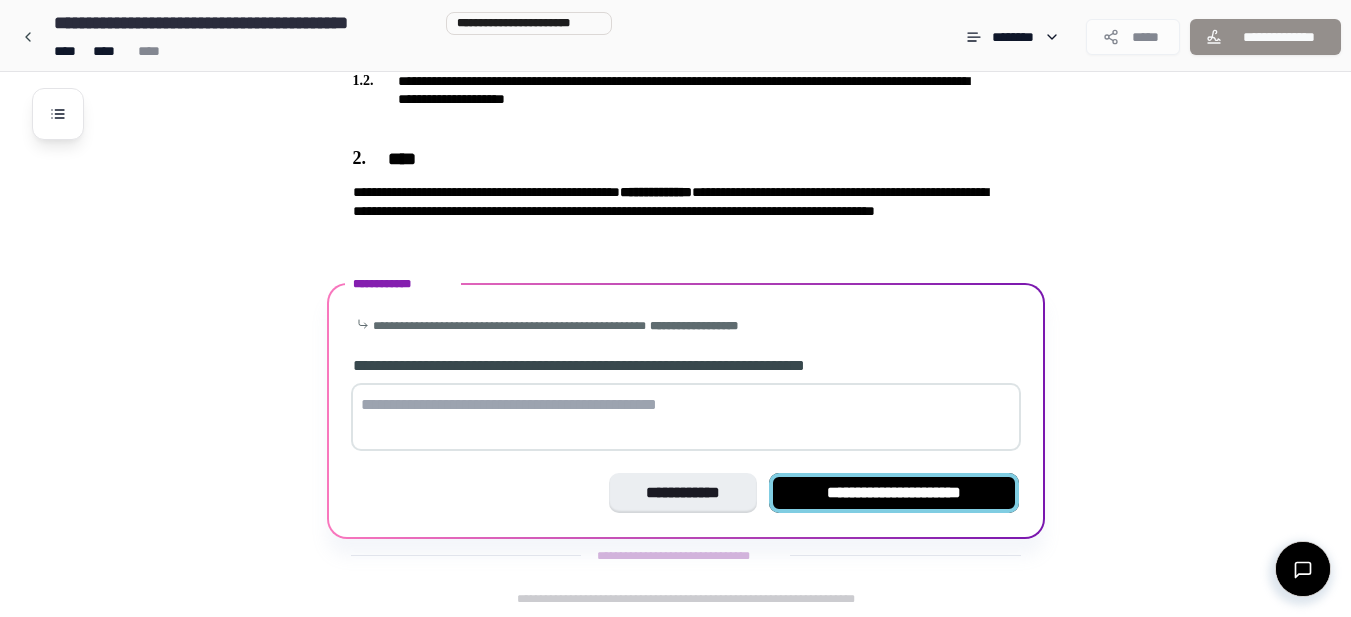 click on "**********" at bounding box center [894, 493] 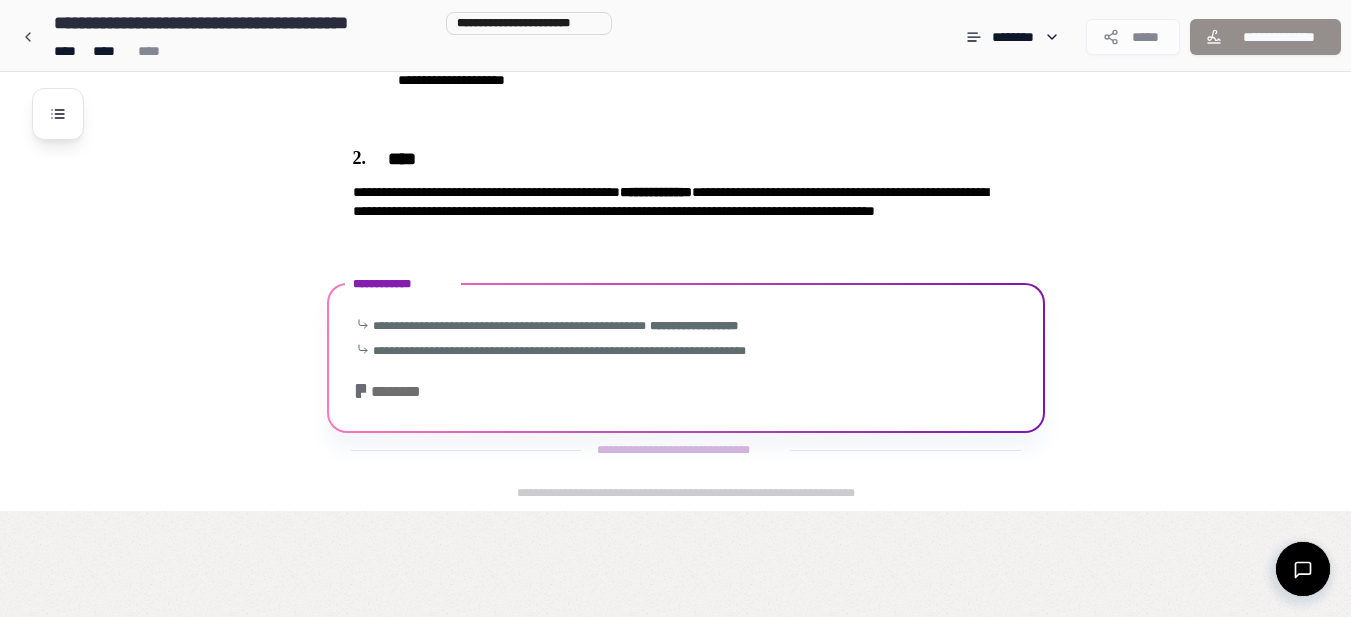 scroll, scrollTop: 583, scrollLeft: 0, axis: vertical 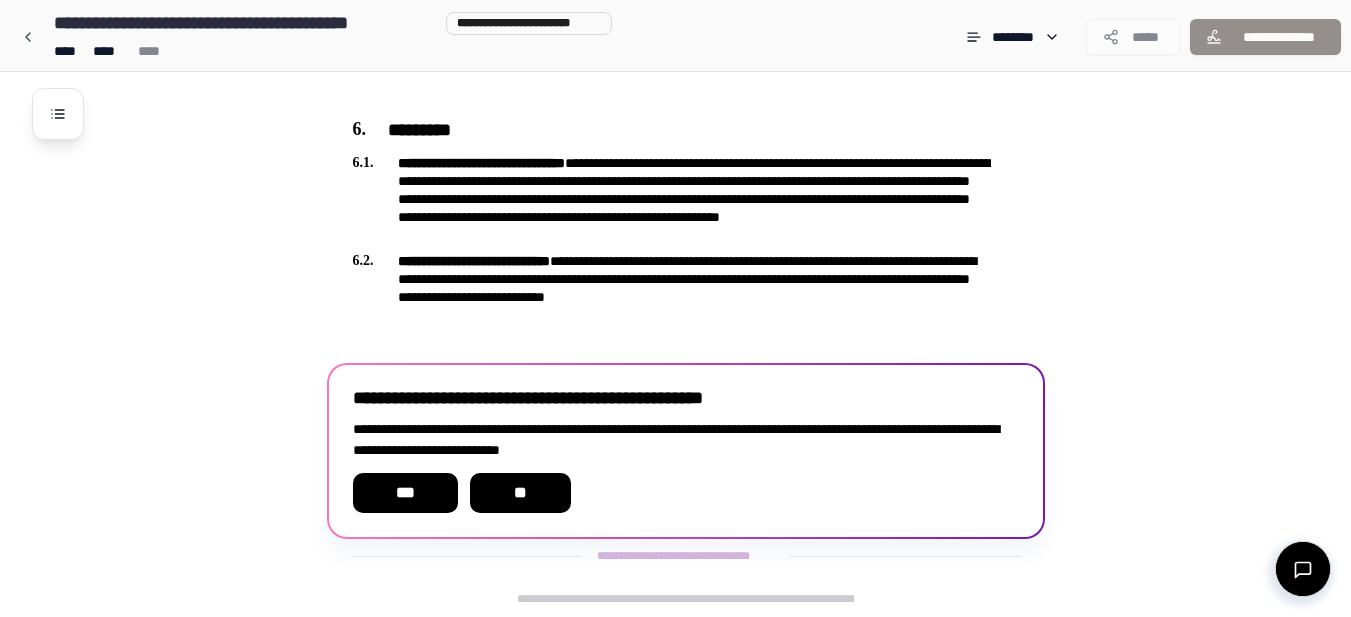 drag, startPoint x: 382, startPoint y: 488, endPoint x: 392, endPoint y: 576, distance: 88.56636 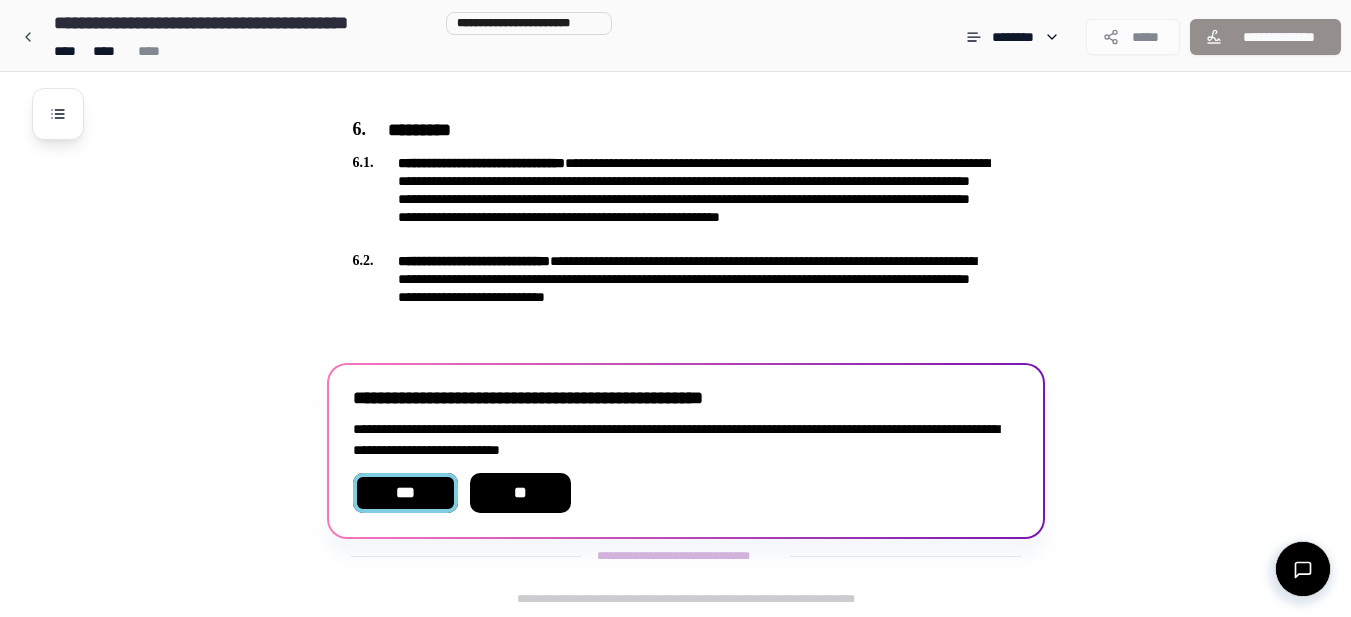 click on "***" at bounding box center [405, 493] 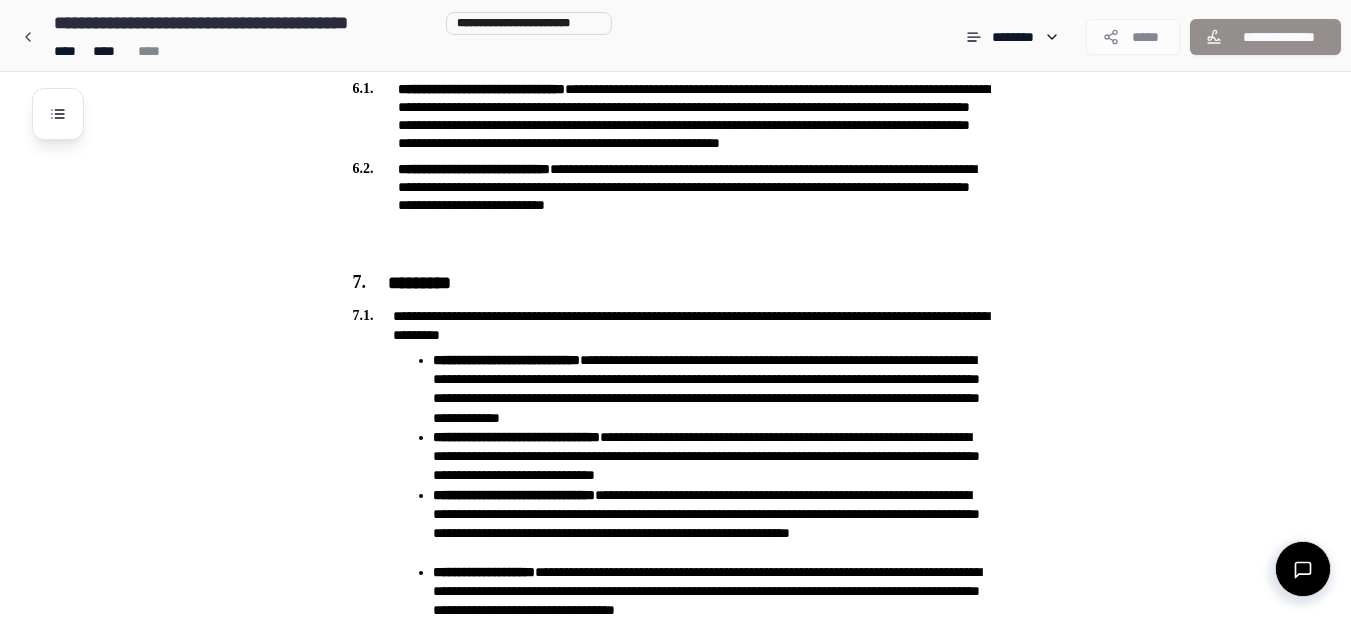 scroll, scrollTop: 2180, scrollLeft: 0, axis: vertical 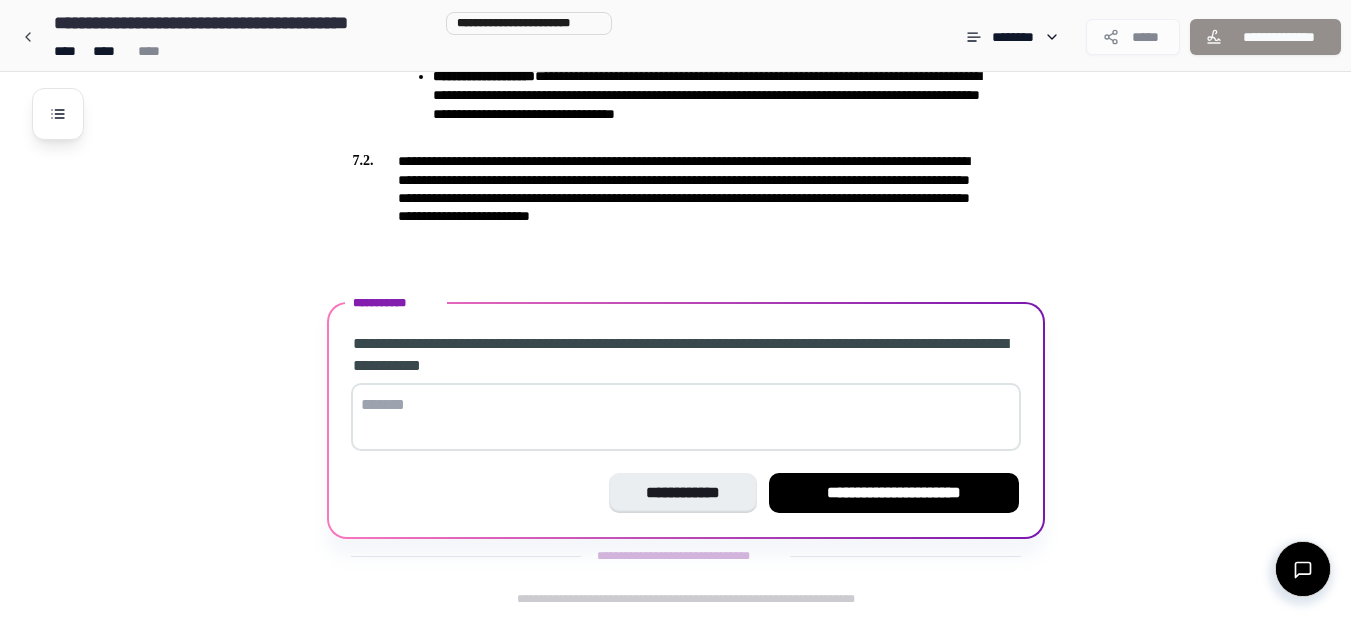 click at bounding box center (686, 417) 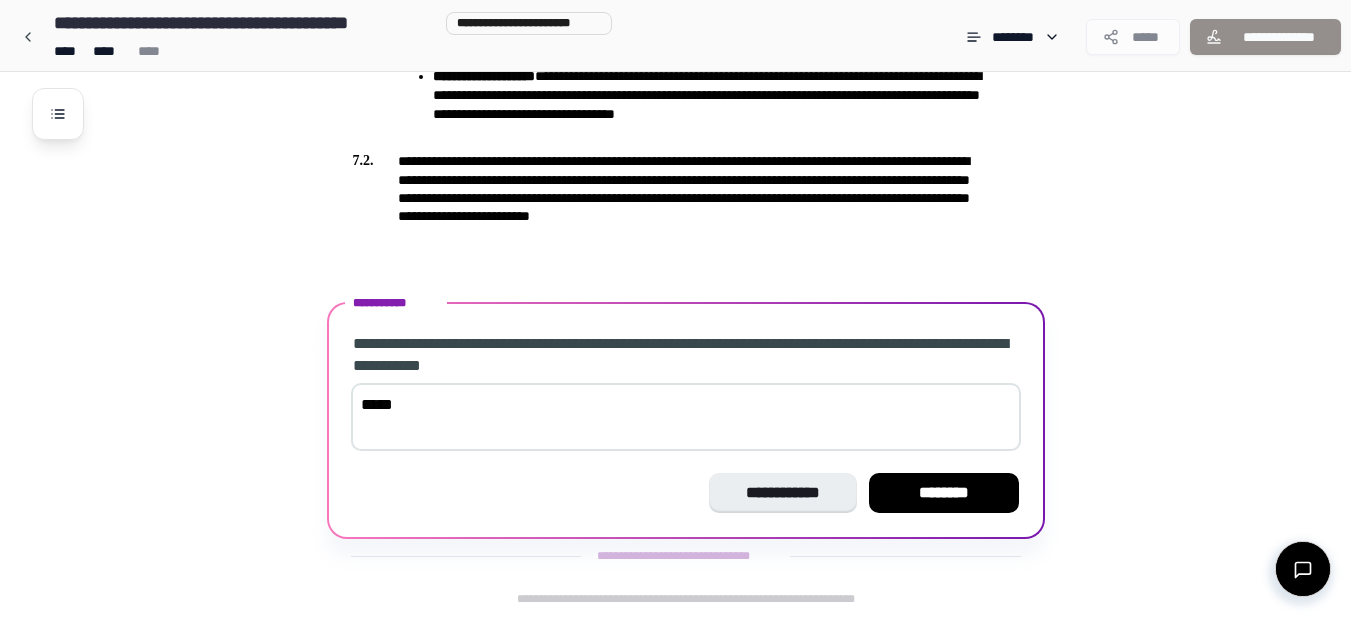 drag, startPoint x: 407, startPoint y: 404, endPoint x: 358, endPoint y: 399, distance: 49.25444 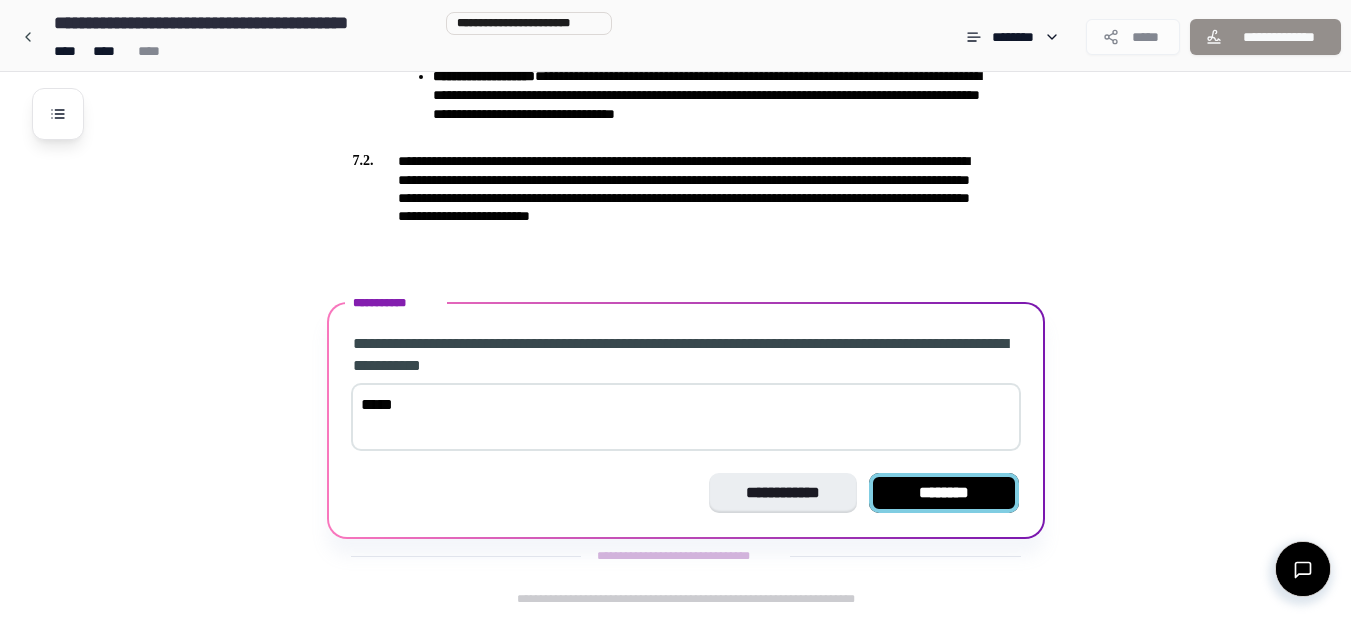 type on "*****" 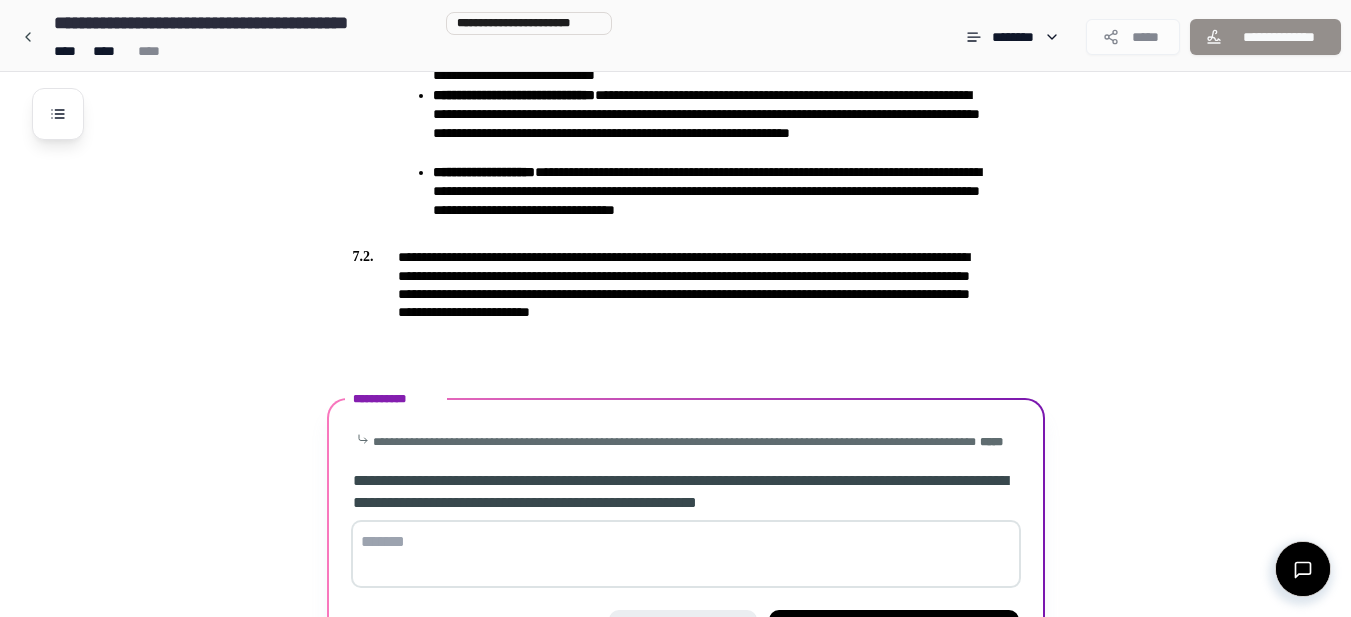 scroll, scrollTop: 2417, scrollLeft: 0, axis: vertical 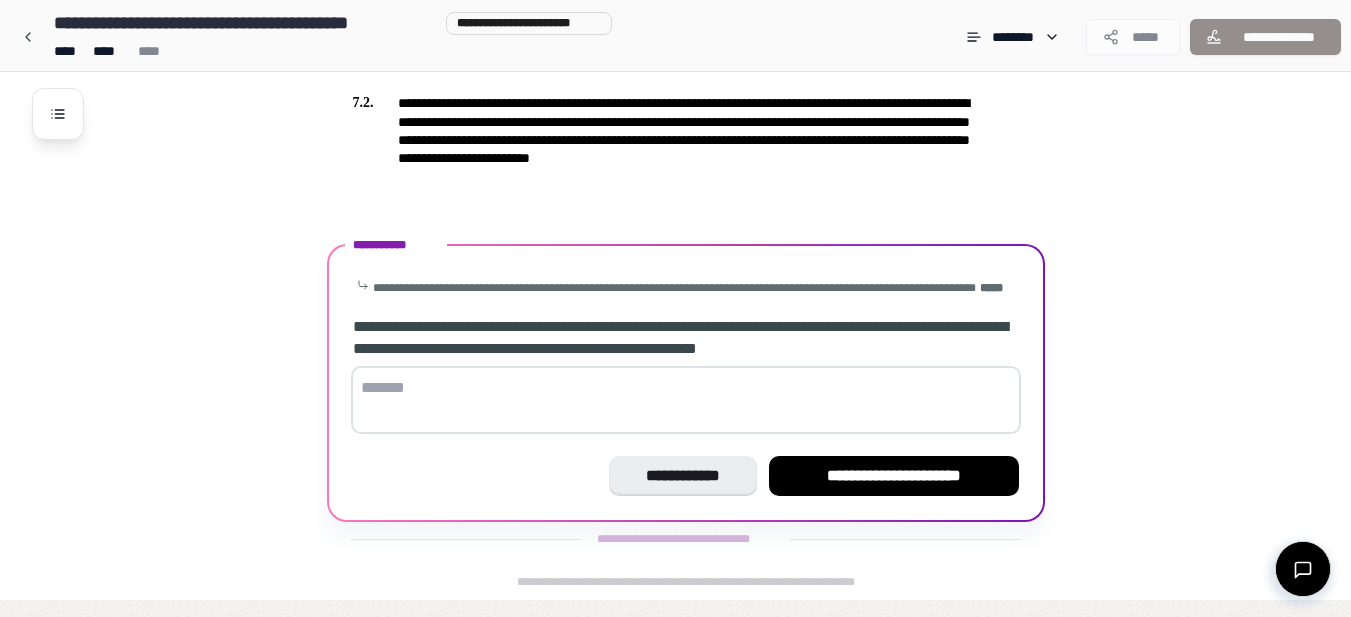 drag, startPoint x: 946, startPoint y: 488, endPoint x: 725, endPoint y: 464, distance: 222.29935 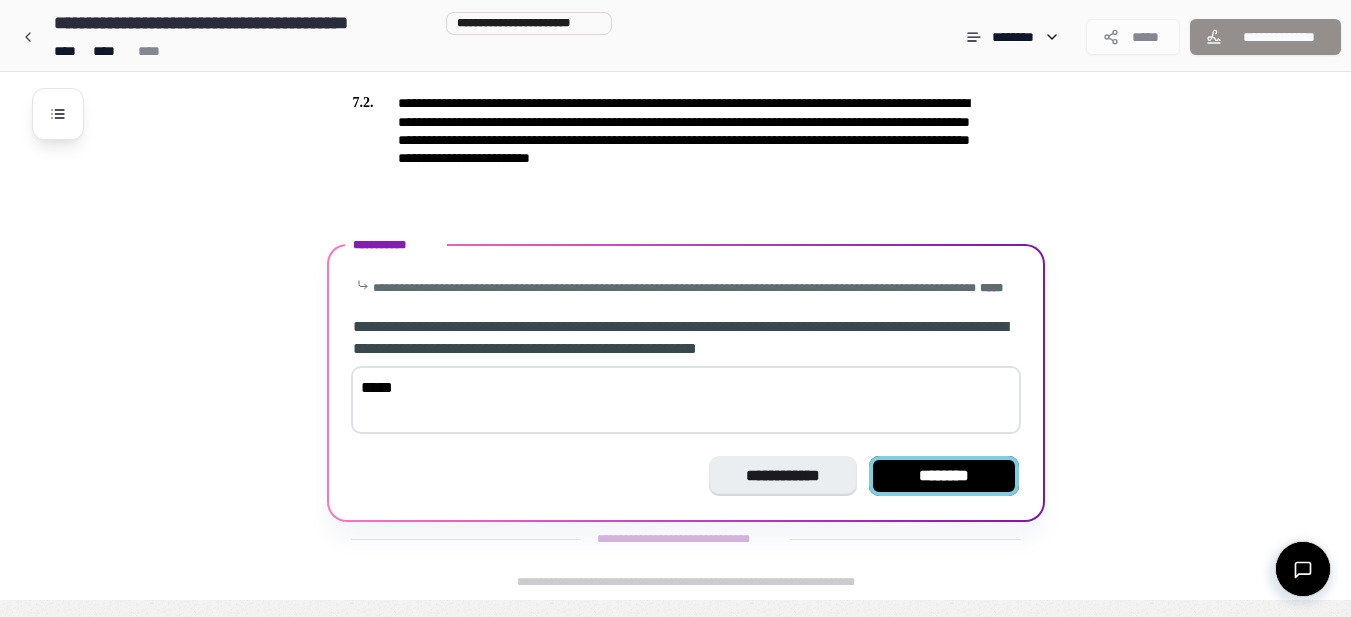 type on "*****" 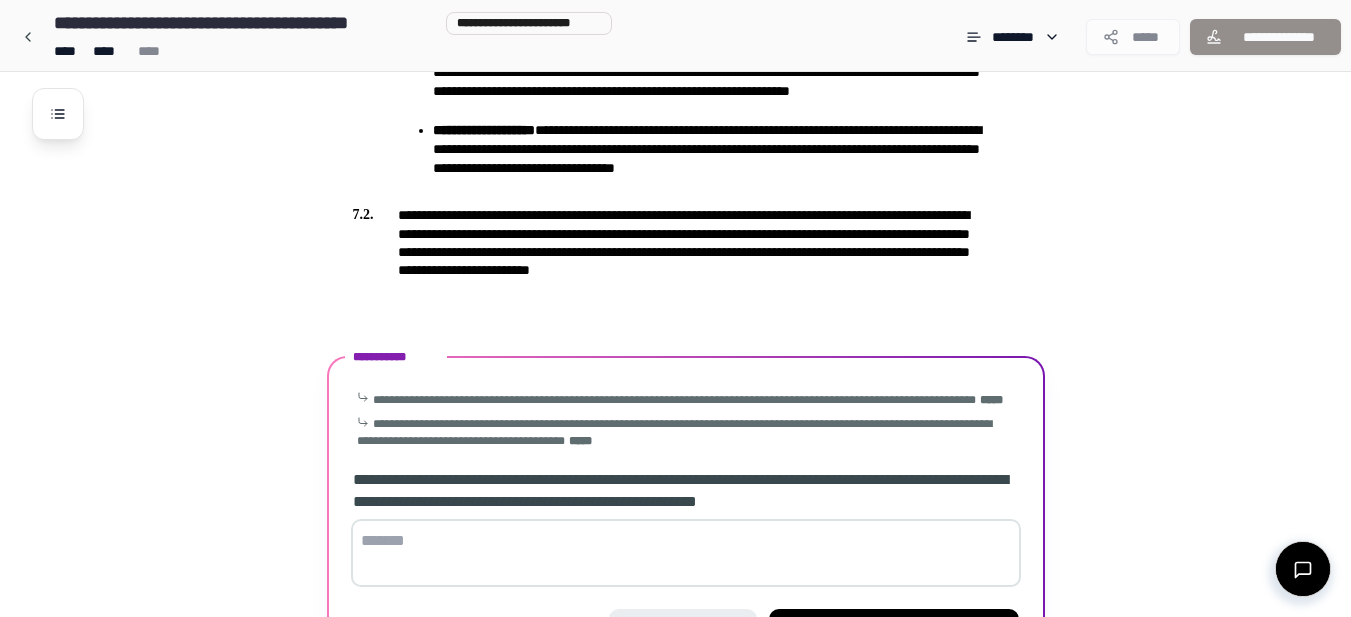scroll, scrollTop: 2458, scrollLeft: 0, axis: vertical 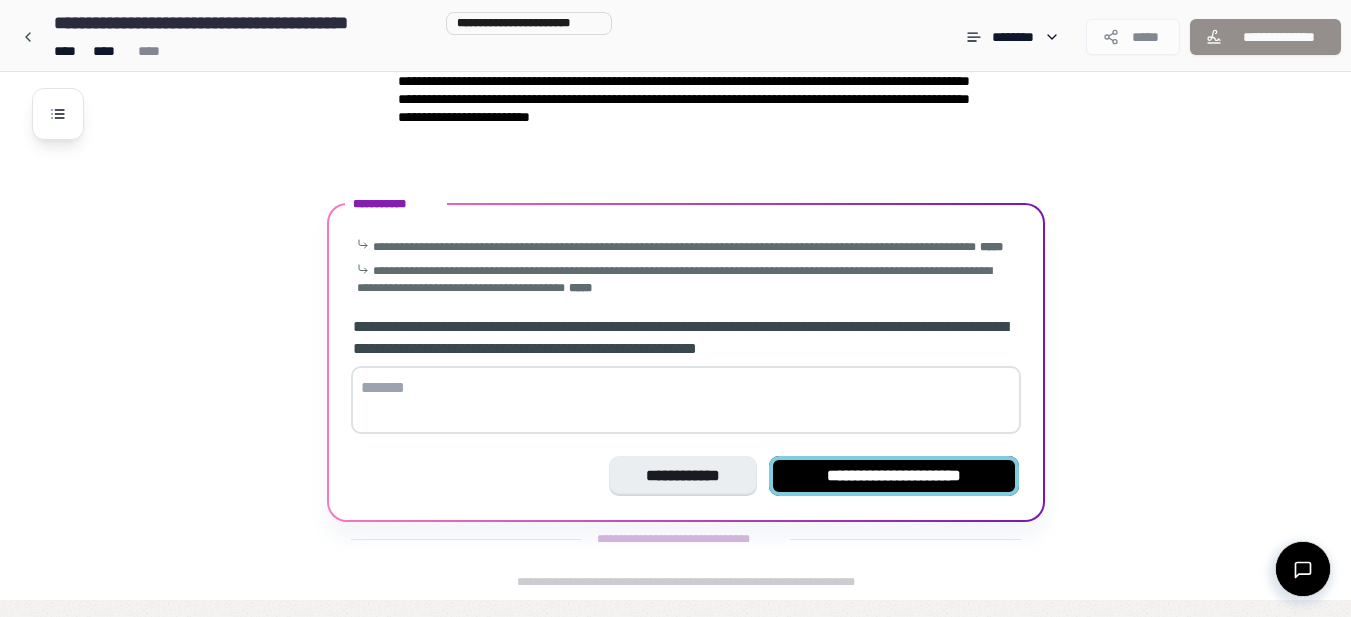 click on "**********" at bounding box center [894, 476] 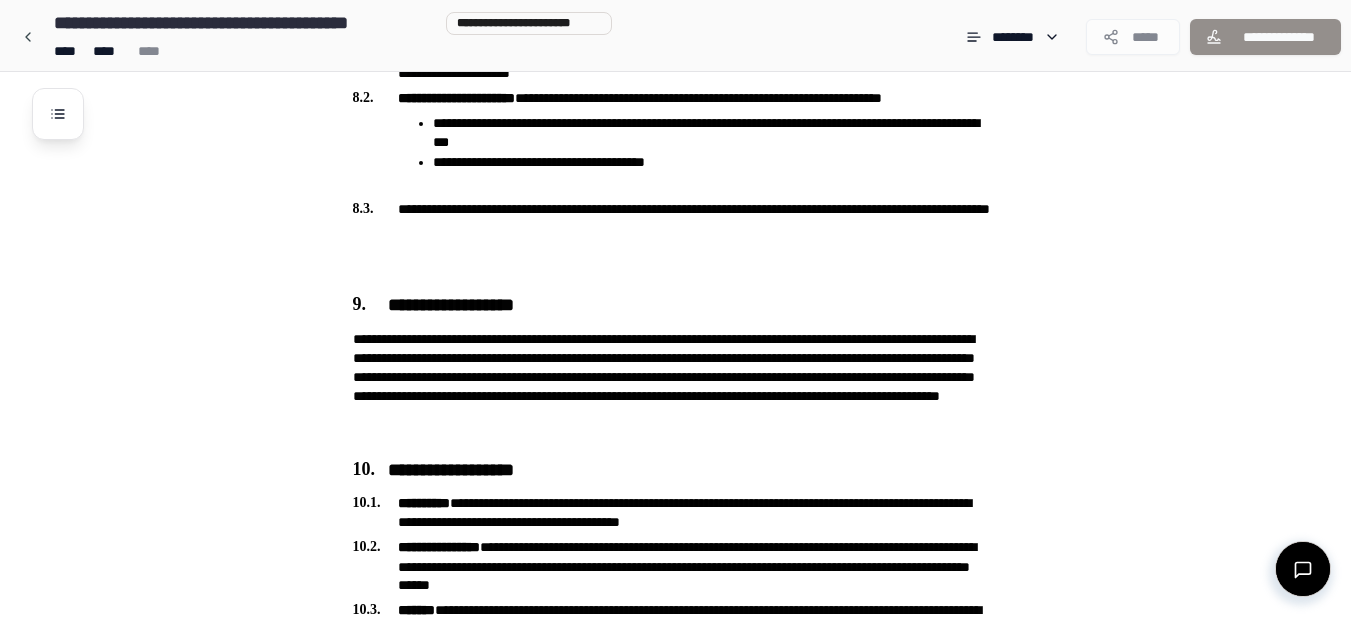 scroll, scrollTop: 3070, scrollLeft: 0, axis: vertical 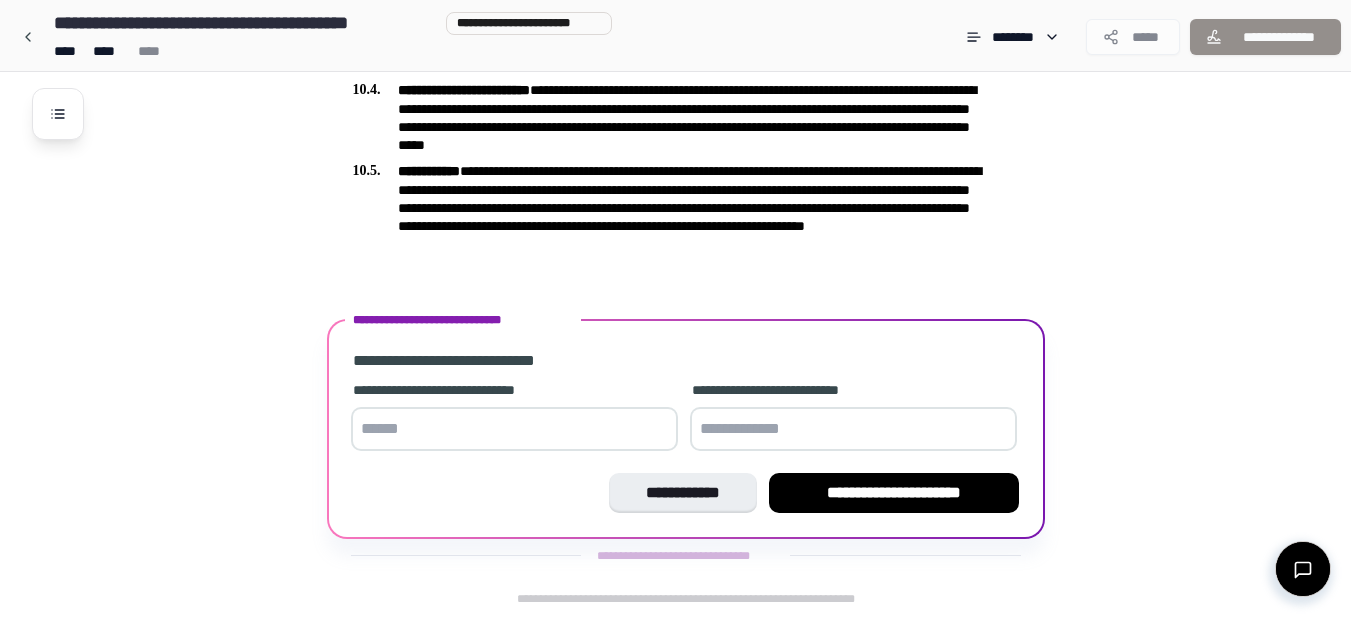 click at bounding box center [514, 429] 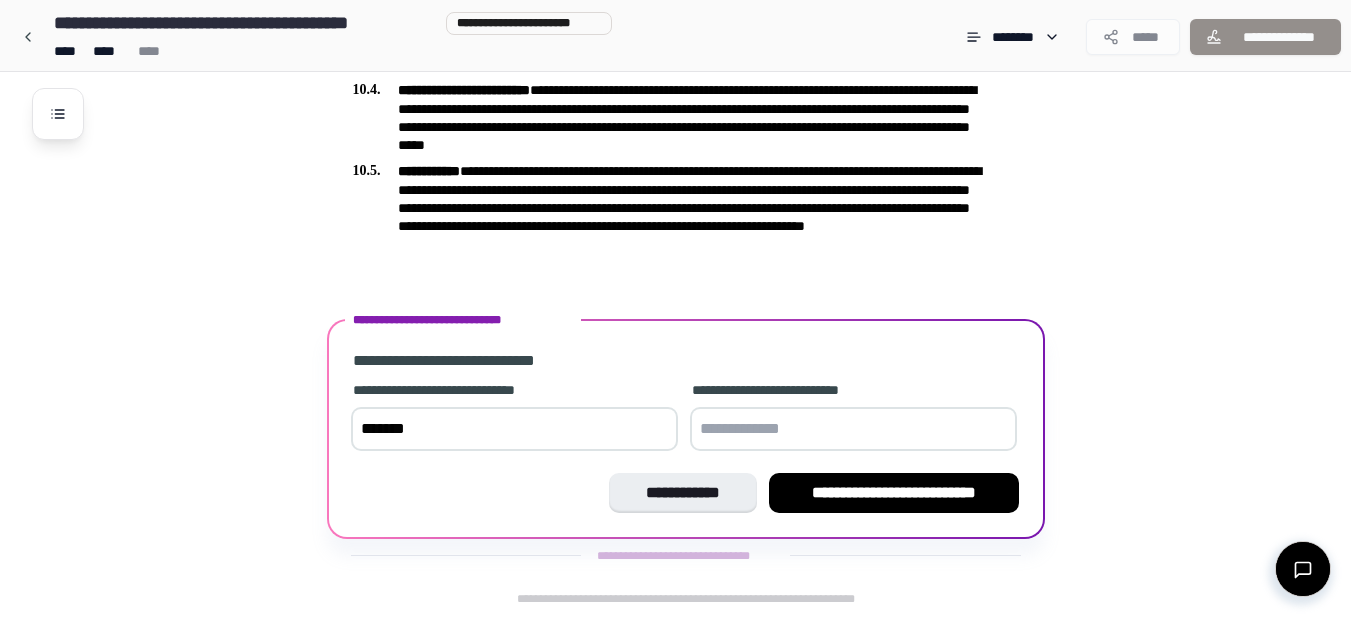 type on "*******" 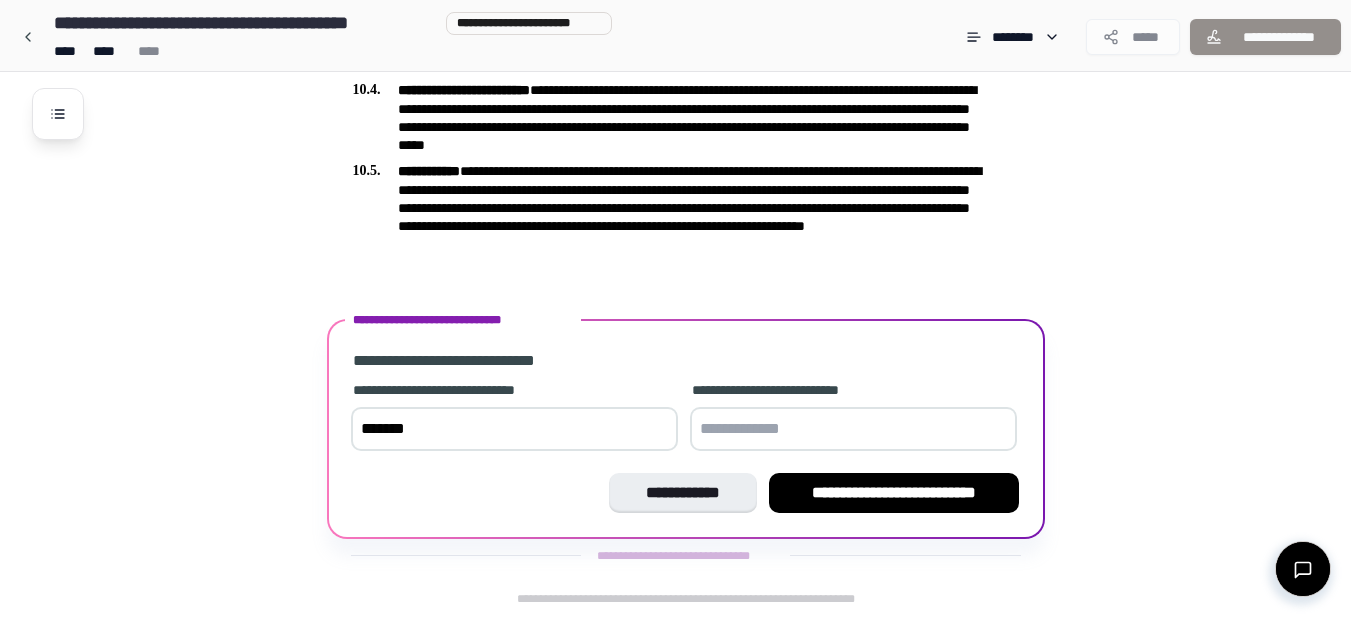 click at bounding box center [853, 429] 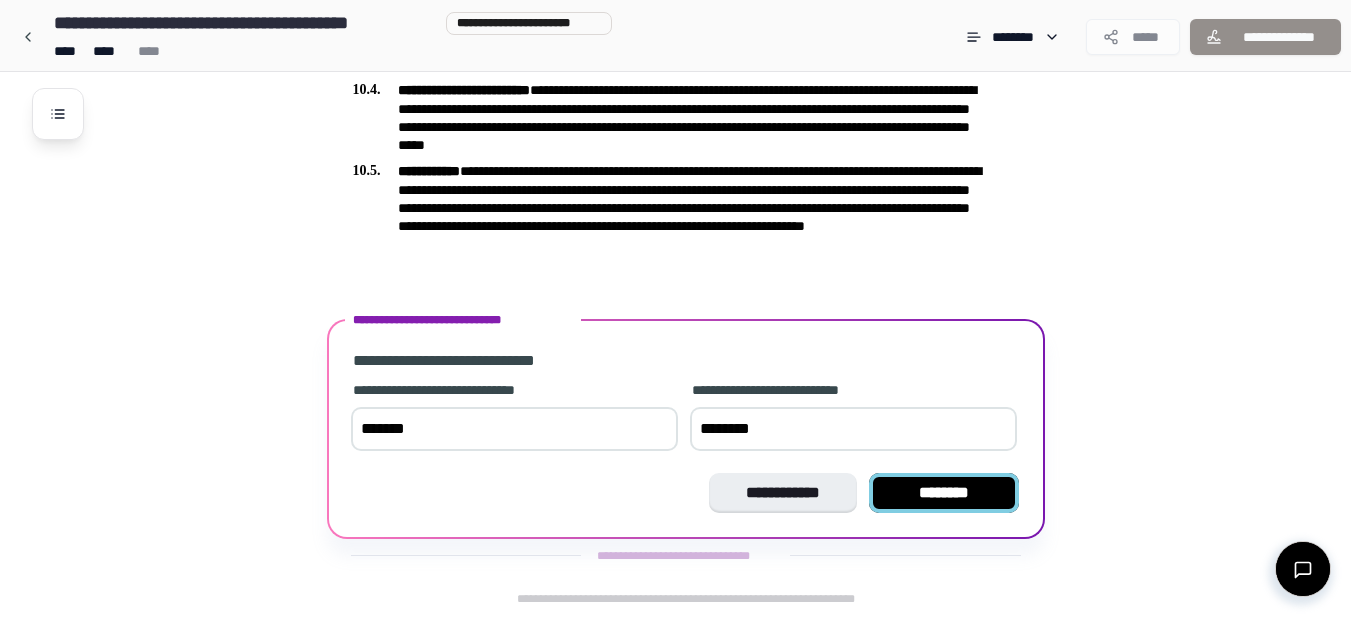 type on "********" 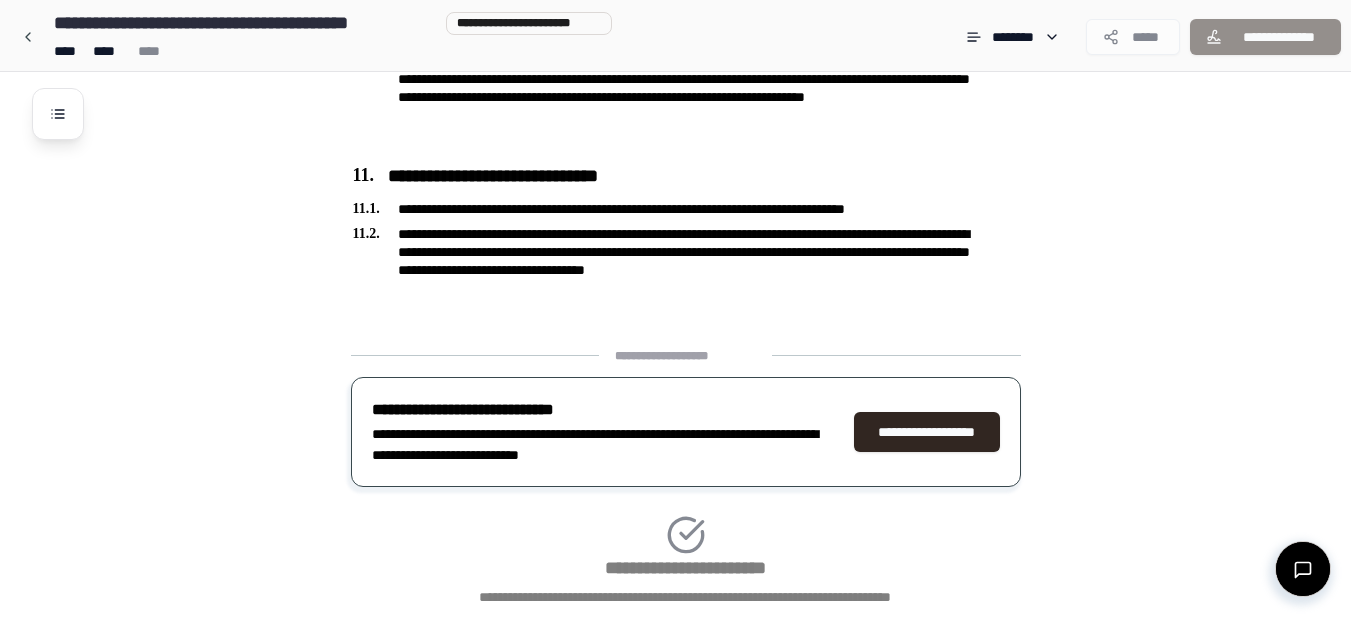 scroll, scrollTop: 3496, scrollLeft: 0, axis: vertical 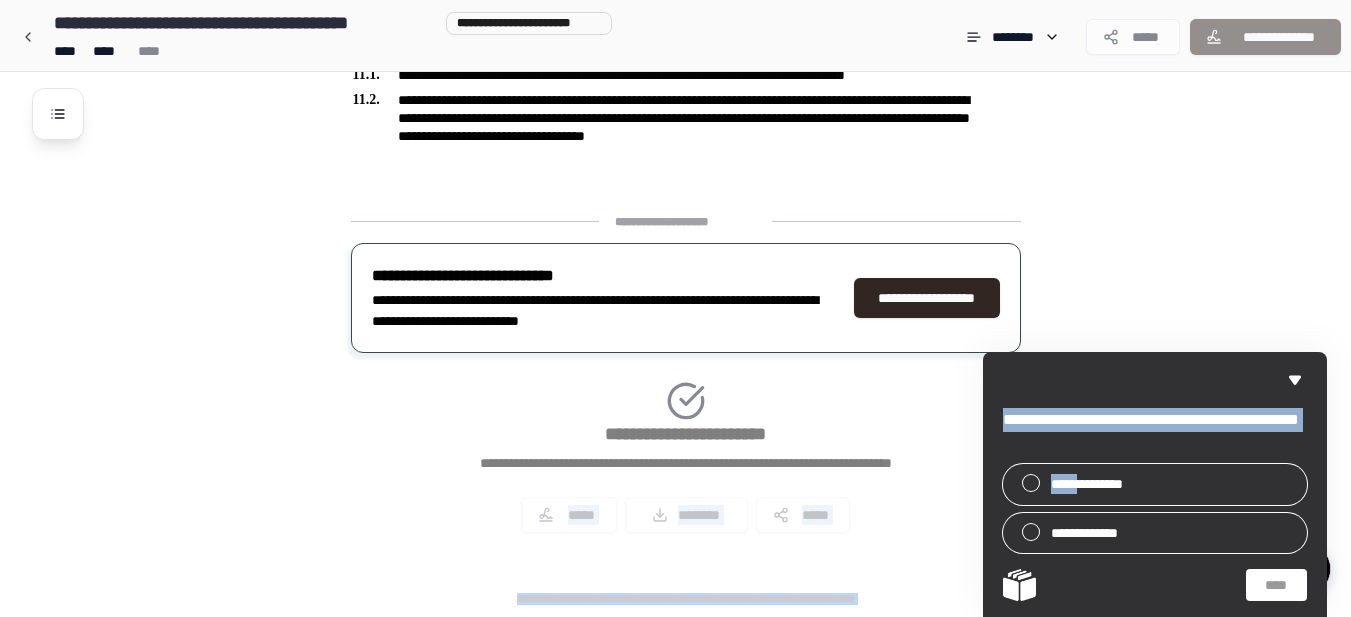 drag, startPoint x: 1082, startPoint y: 485, endPoint x: 959, endPoint y: 529, distance: 130.63307 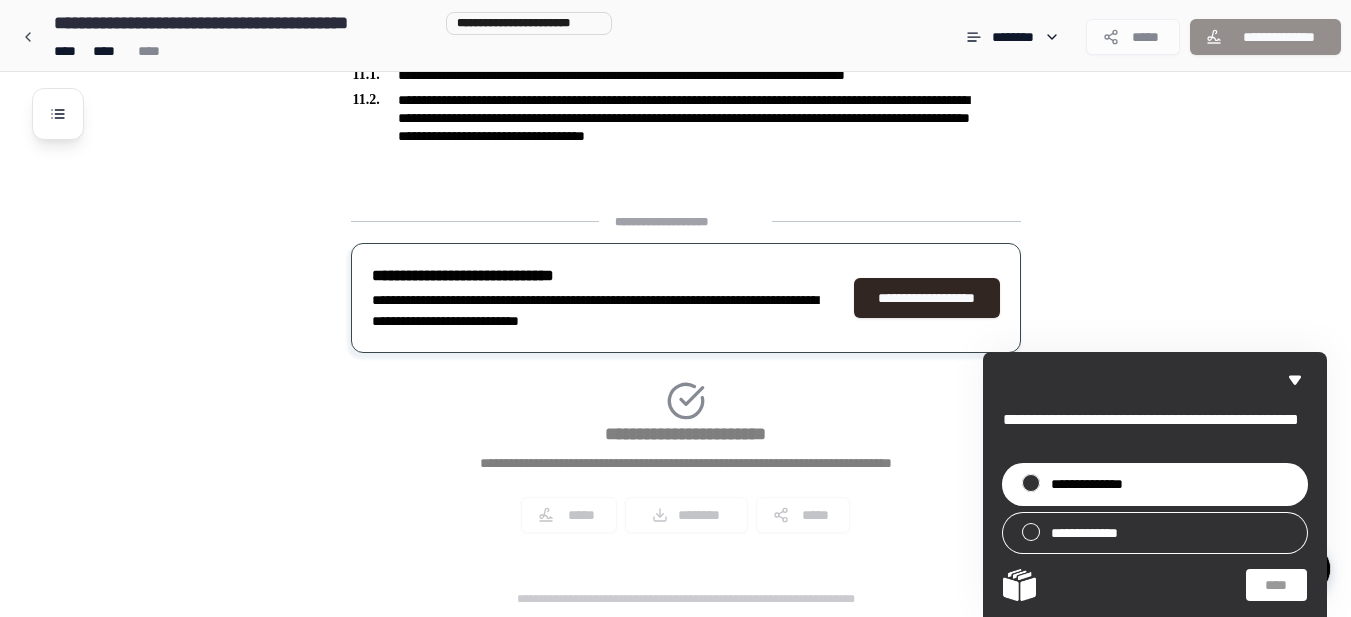 click on "**********" at bounding box center [1155, 484] 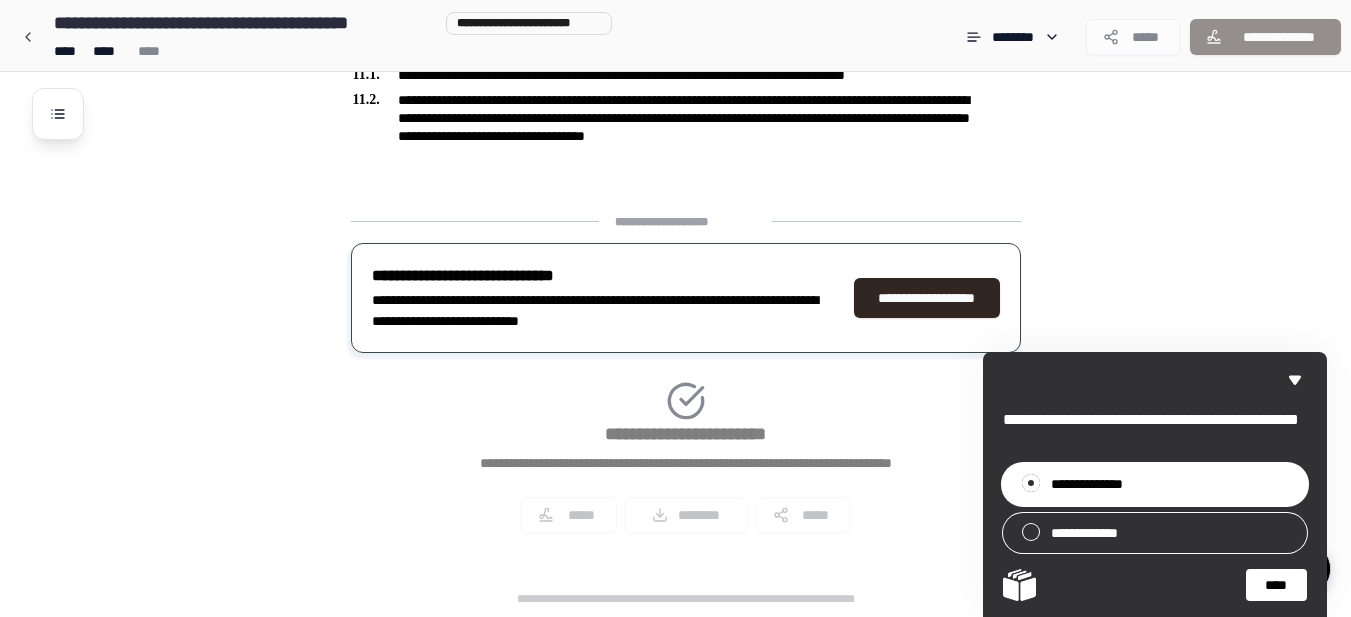 click on "****" at bounding box center [1276, 585] 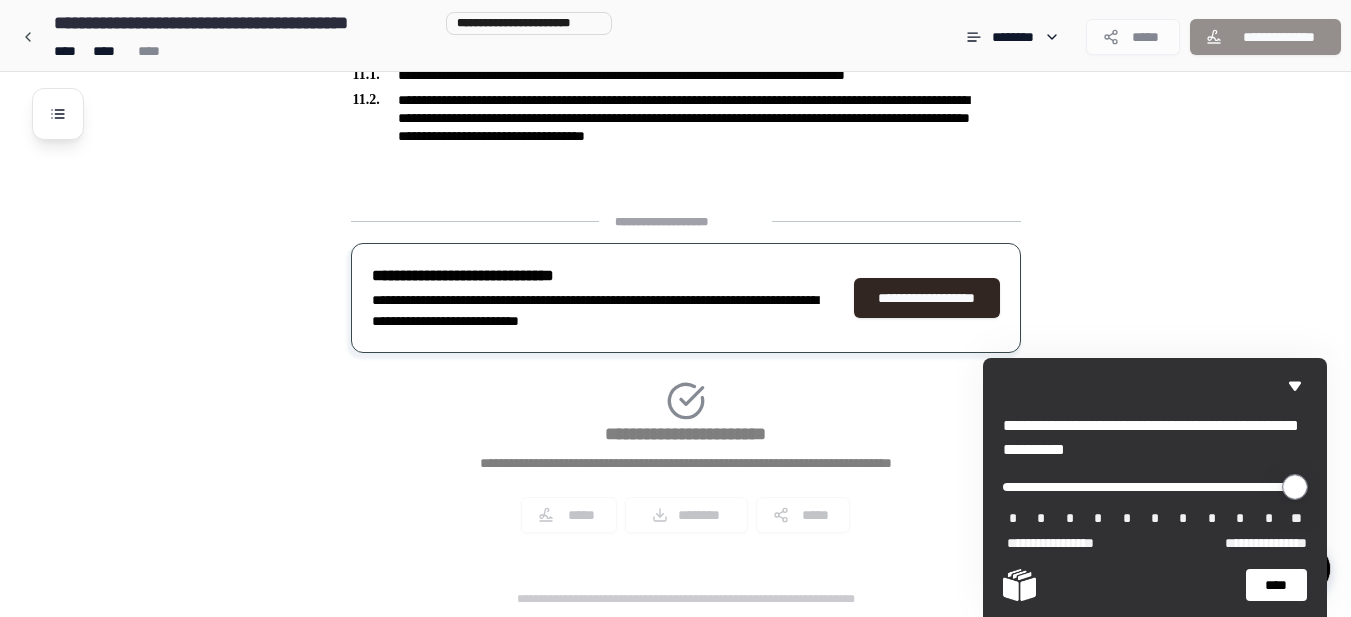 drag, startPoint x: 1055, startPoint y: 486, endPoint x: 1263, endPoint y: 504, distance: 208.77739 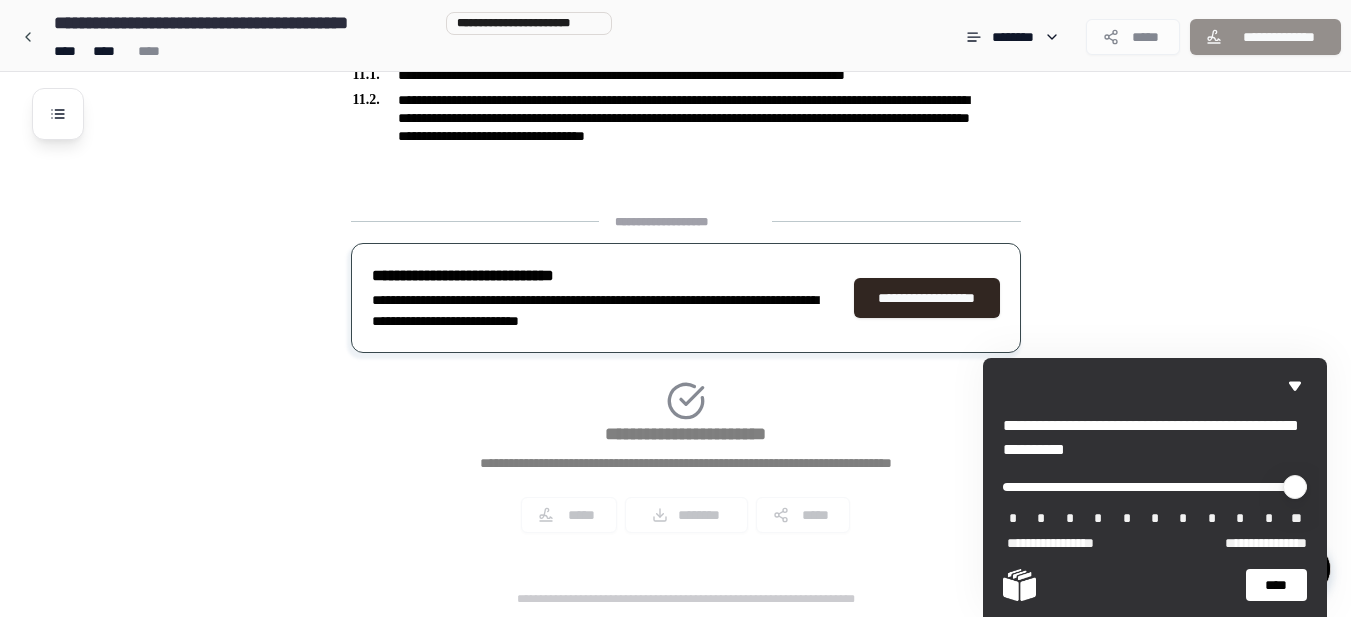click on "****" at bounding box center [1276, 585] 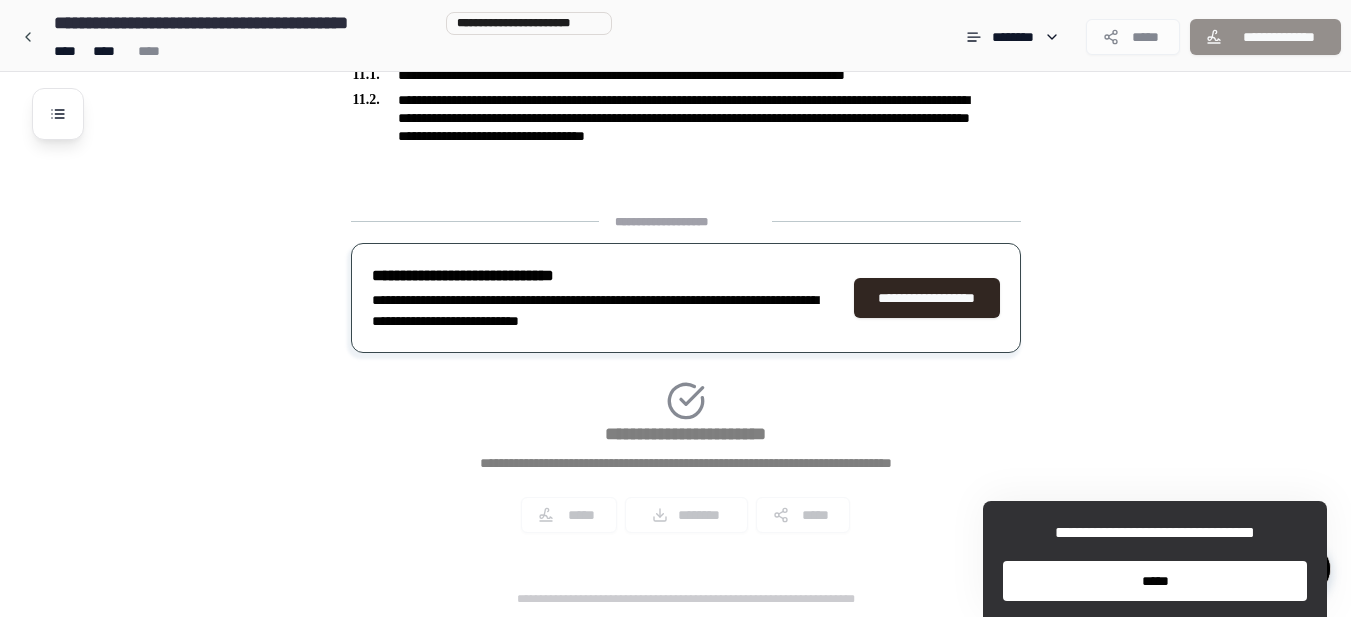 click on "*****" at bounding box center [1155, 581] 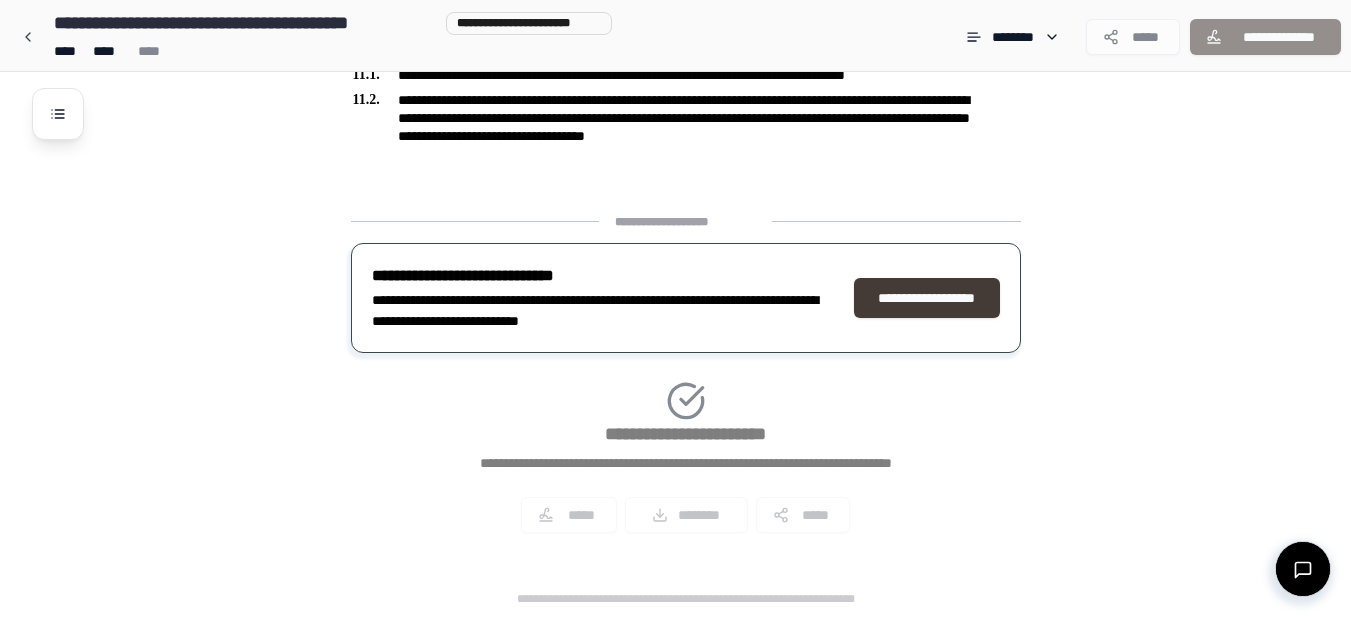 click on "**********" at bounding box center (927, 298) 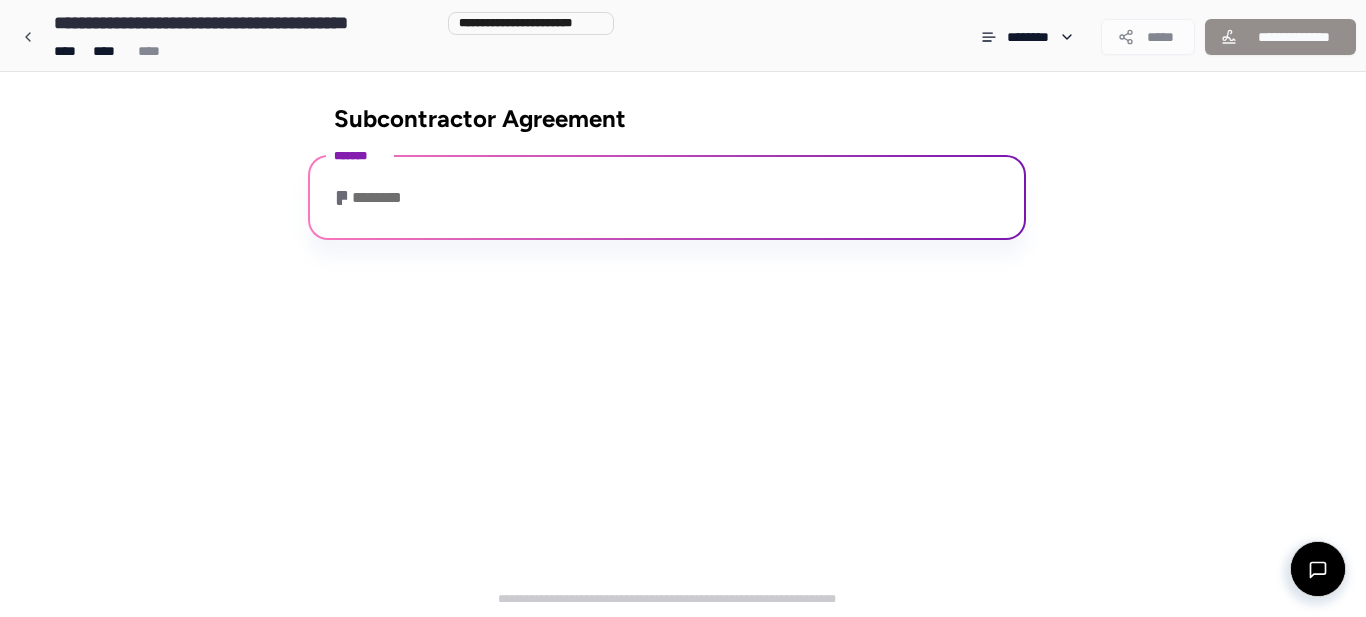 scroll, scrollTop: 0, scrollLeft: 0, axis: both 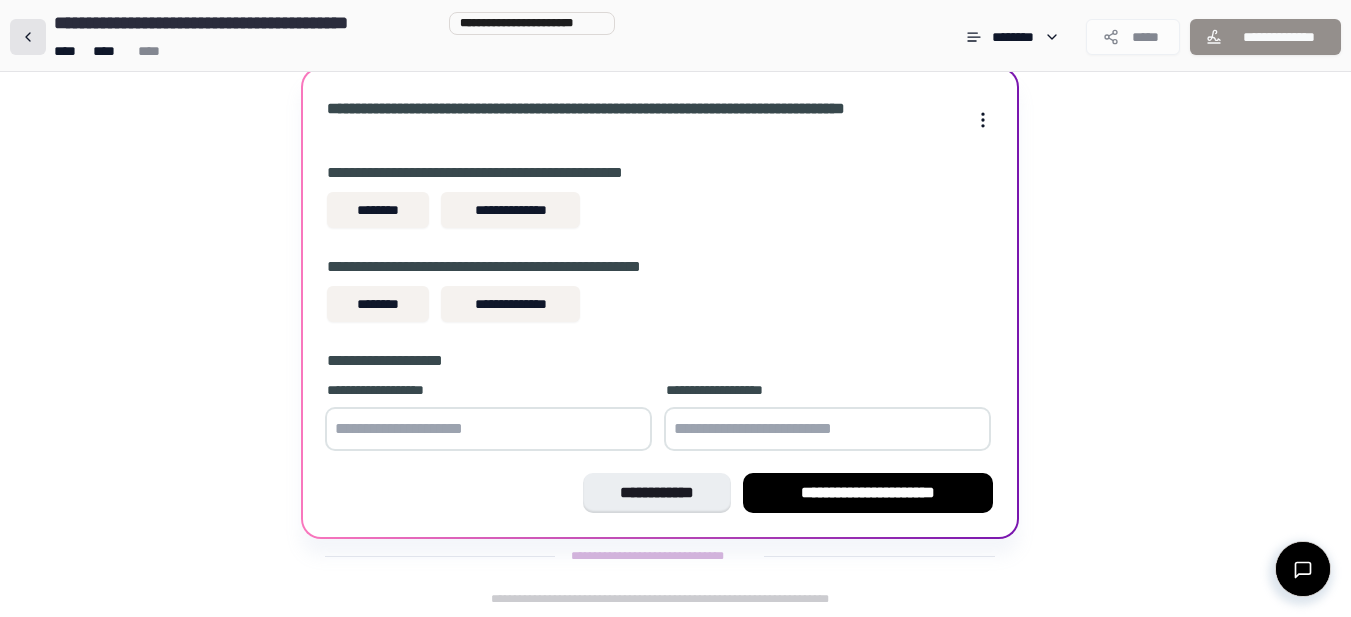 click at bounding box center [28, 37] 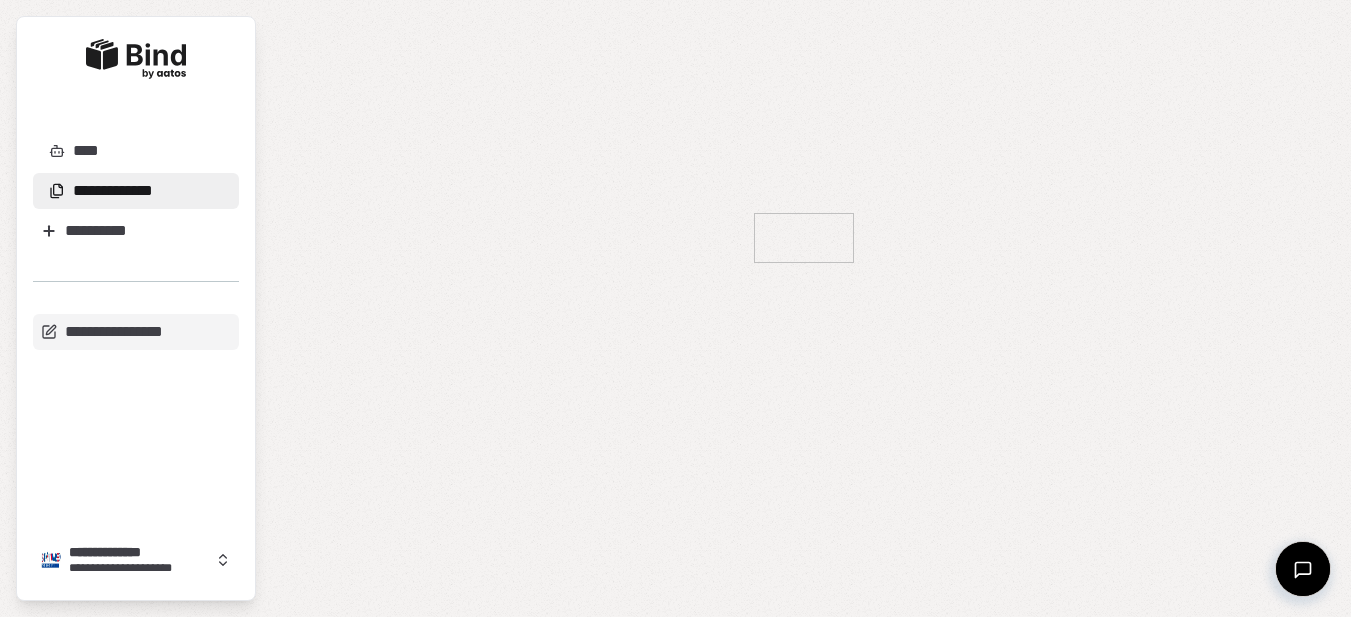 scroll, scrollTop: 0, scrollLeft: 0, axis: both 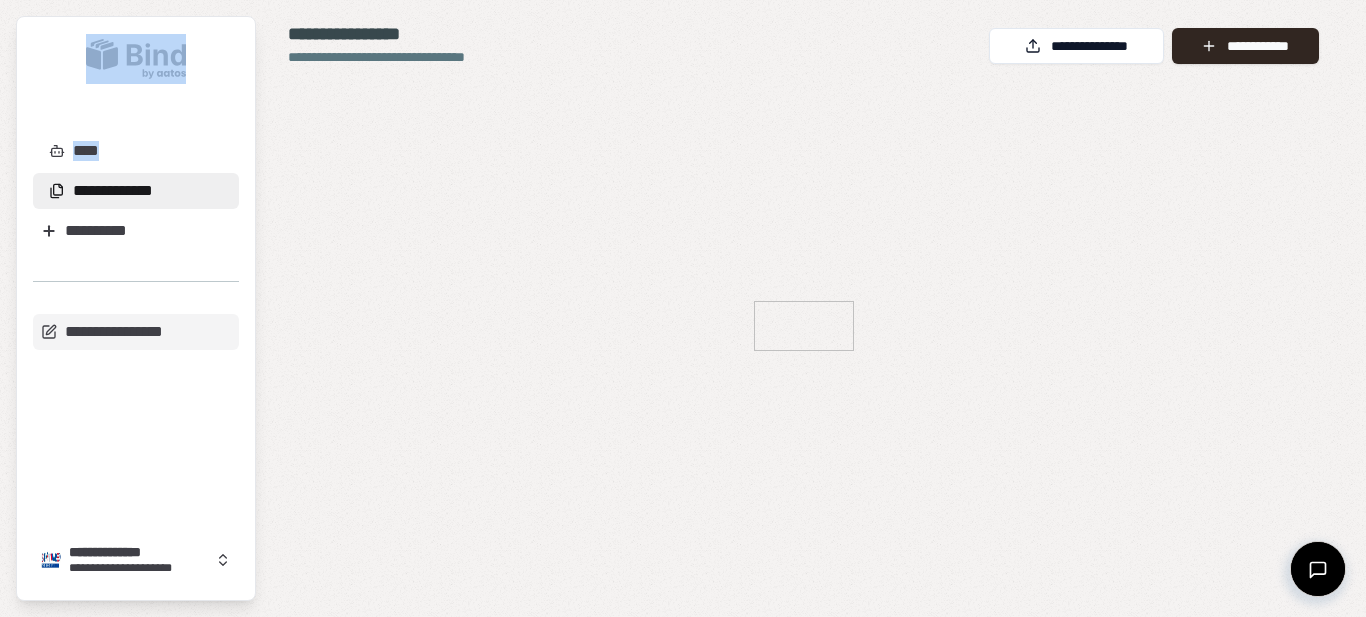 click on "**********" at bounding box center (136, 195) 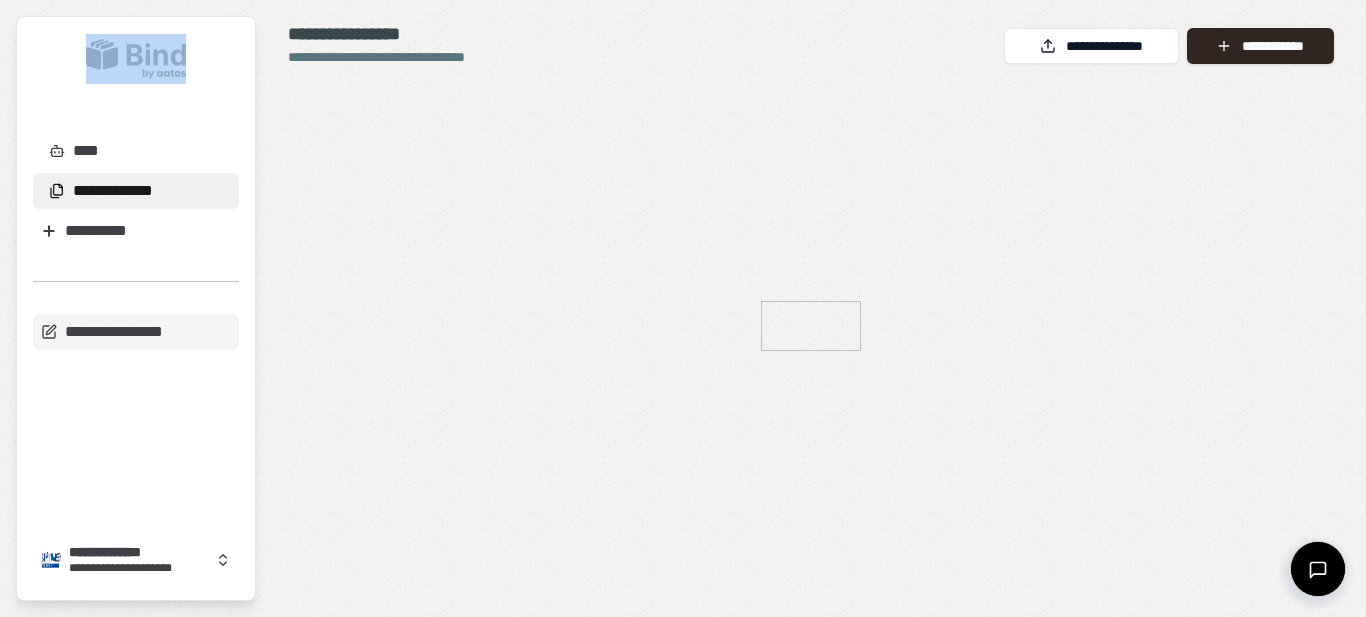 click on "**********" at bounding box center [136, 195] 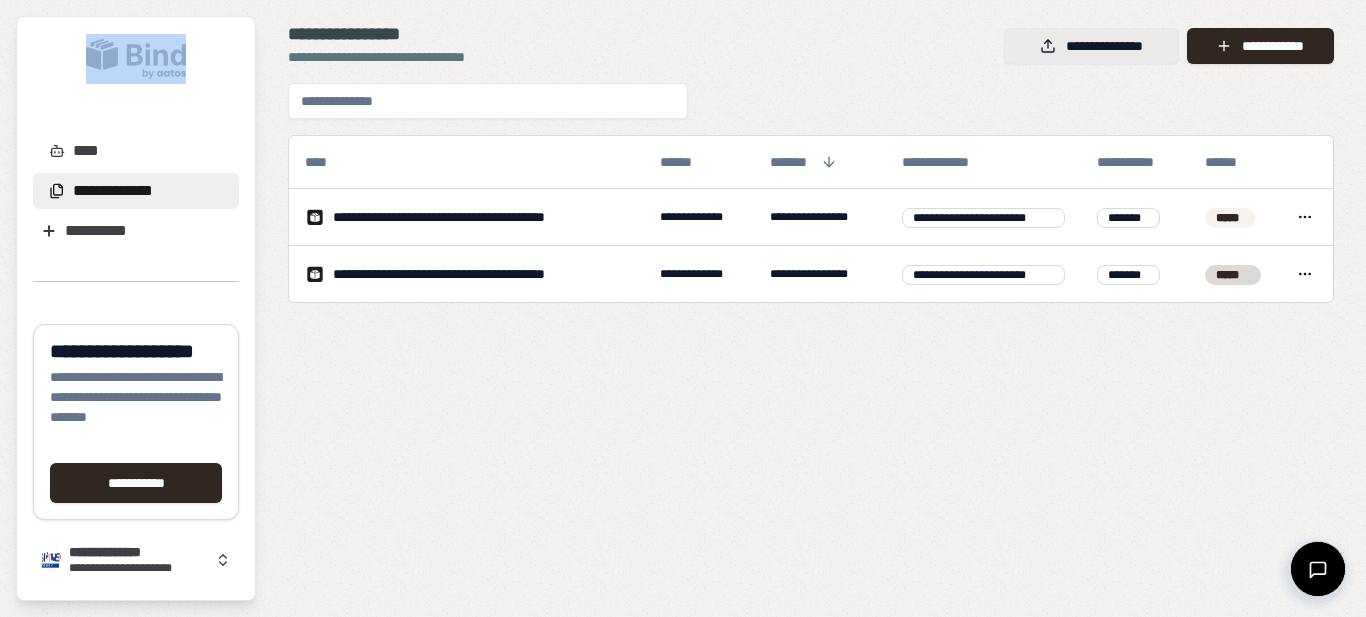 click on "**********" at bounding box center [1091, 46] 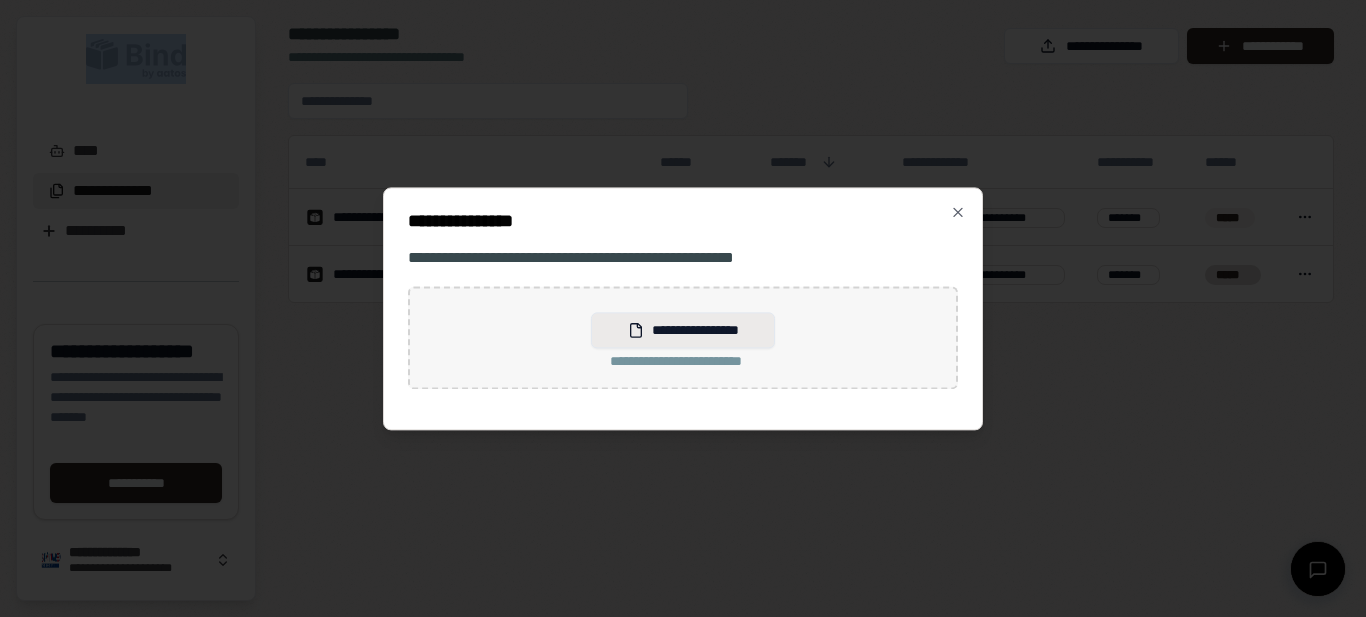 click on "**********" at bounding box center (682, 330) 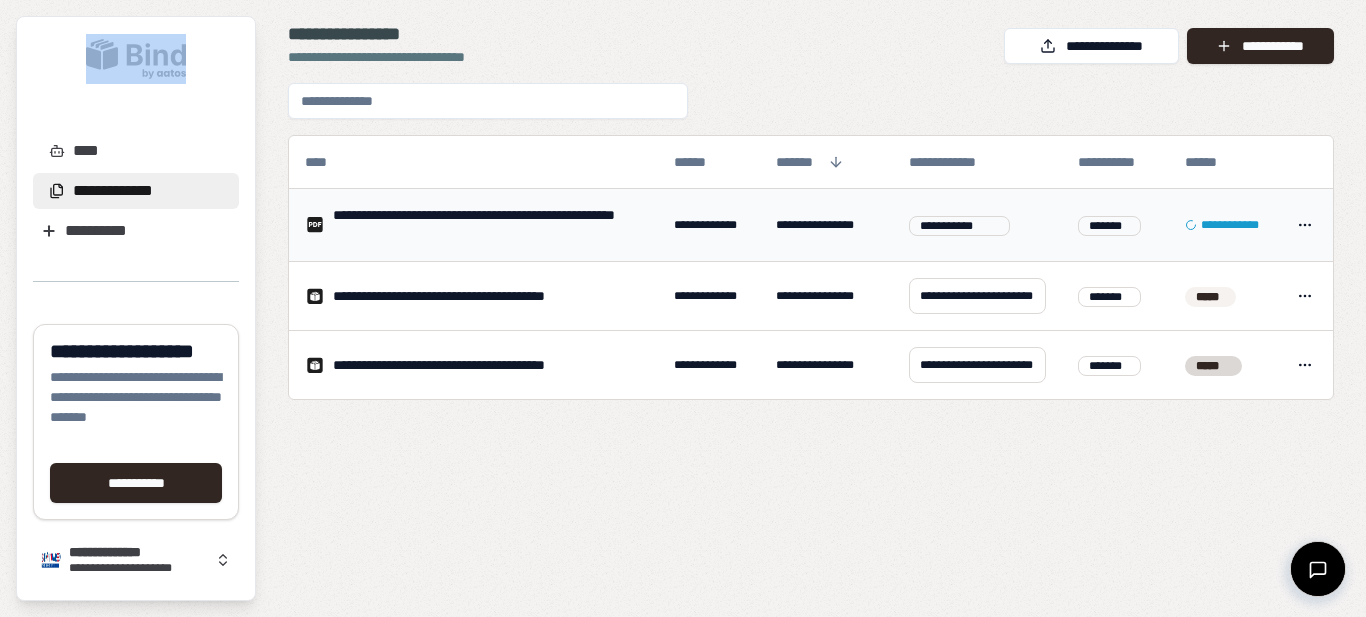 click on "**********" at bounding box center [978, 225] 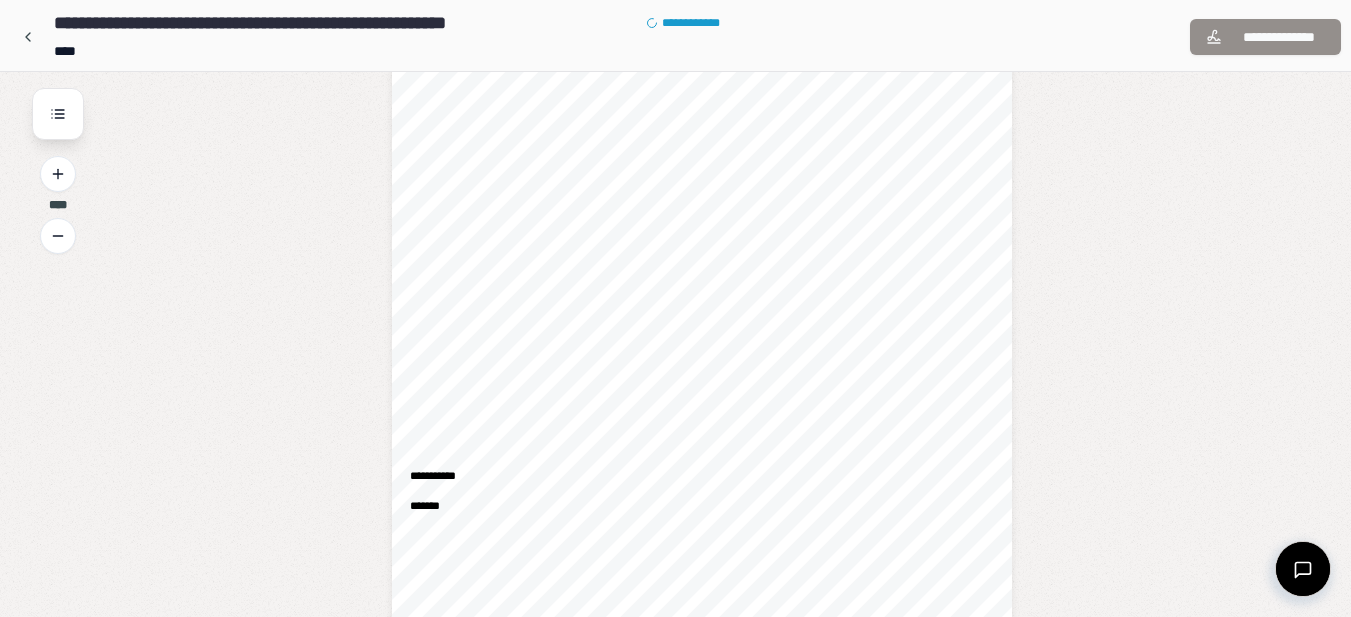 scroll, scrollTop: 1255, scrollLeft: 0, axis: vertical 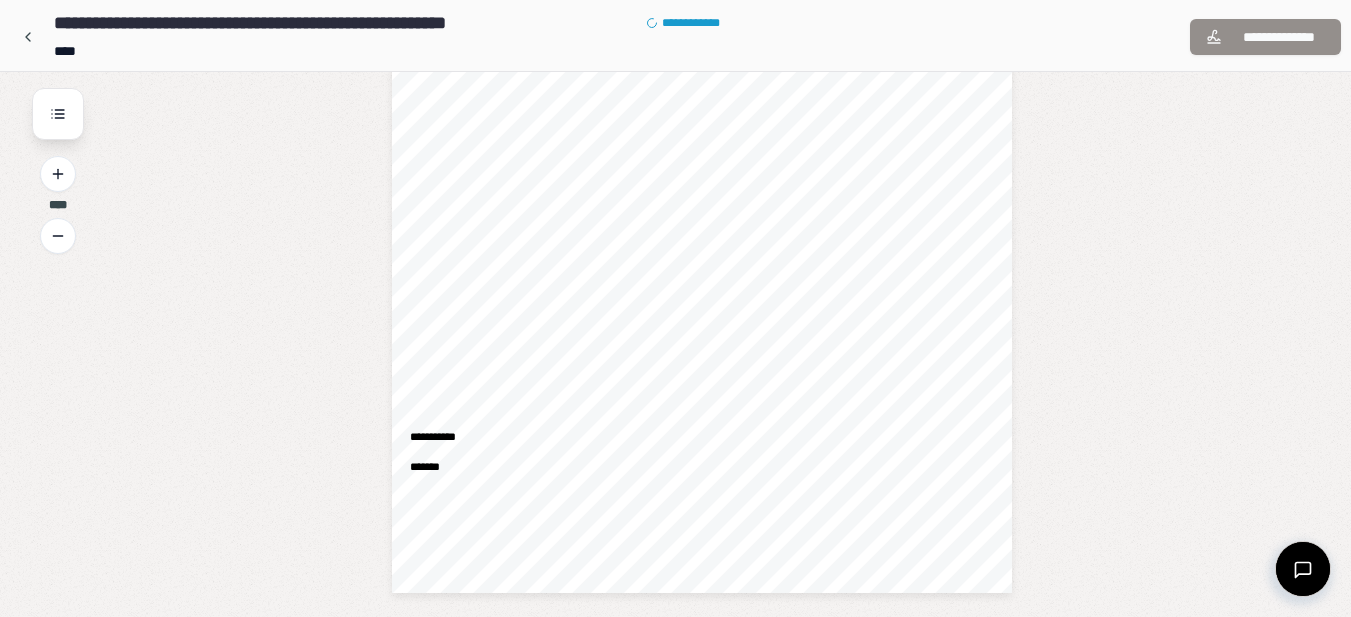 click on "**********" at bounding box center (1265, 37) 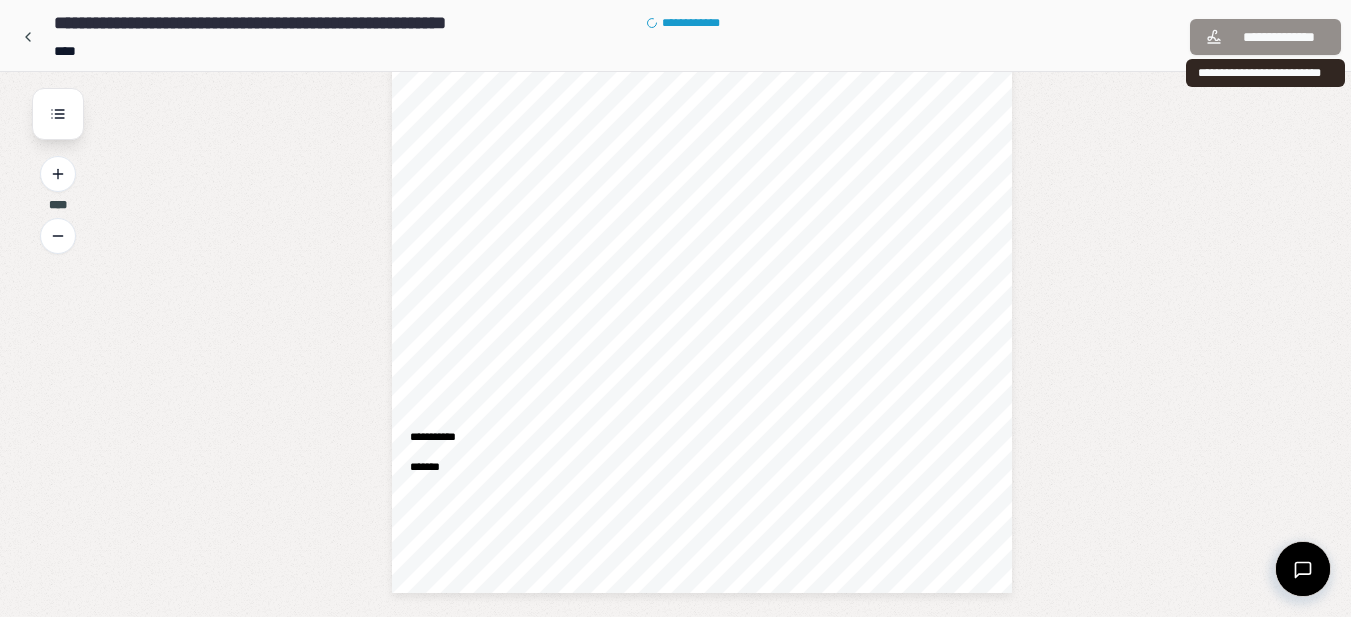 click on "**********" at bounding box center [1265, 37] 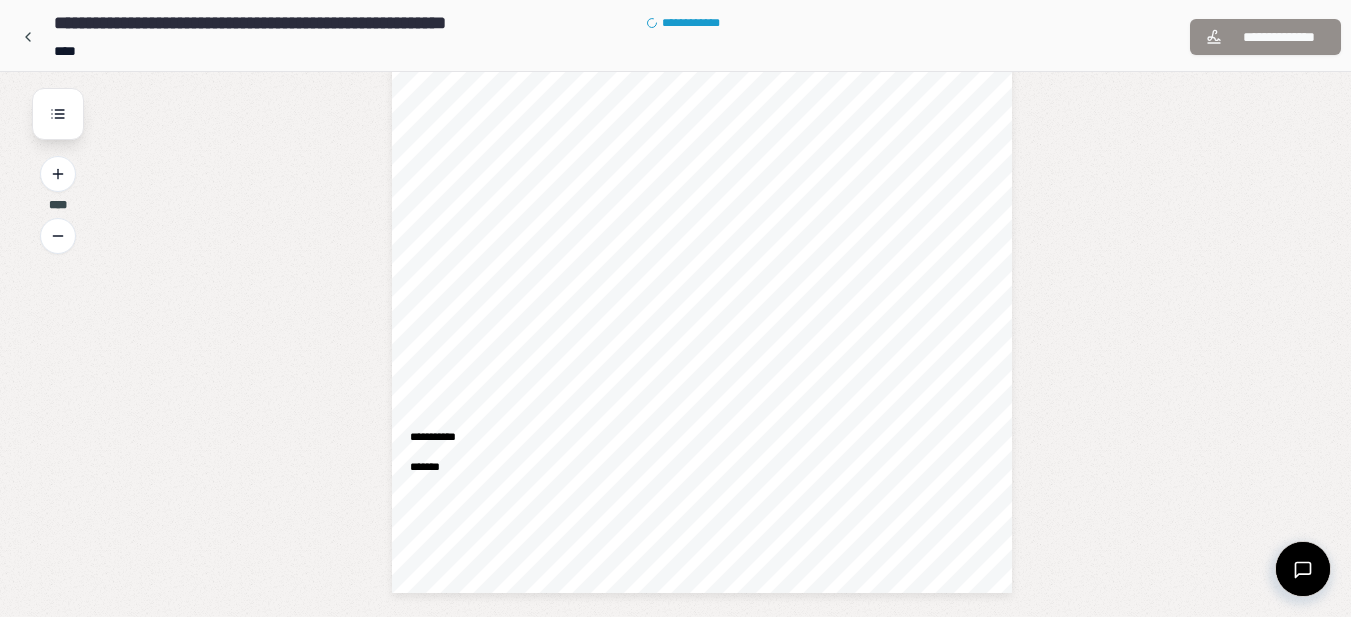 click on "**********" at bounding box center (1265, 37) 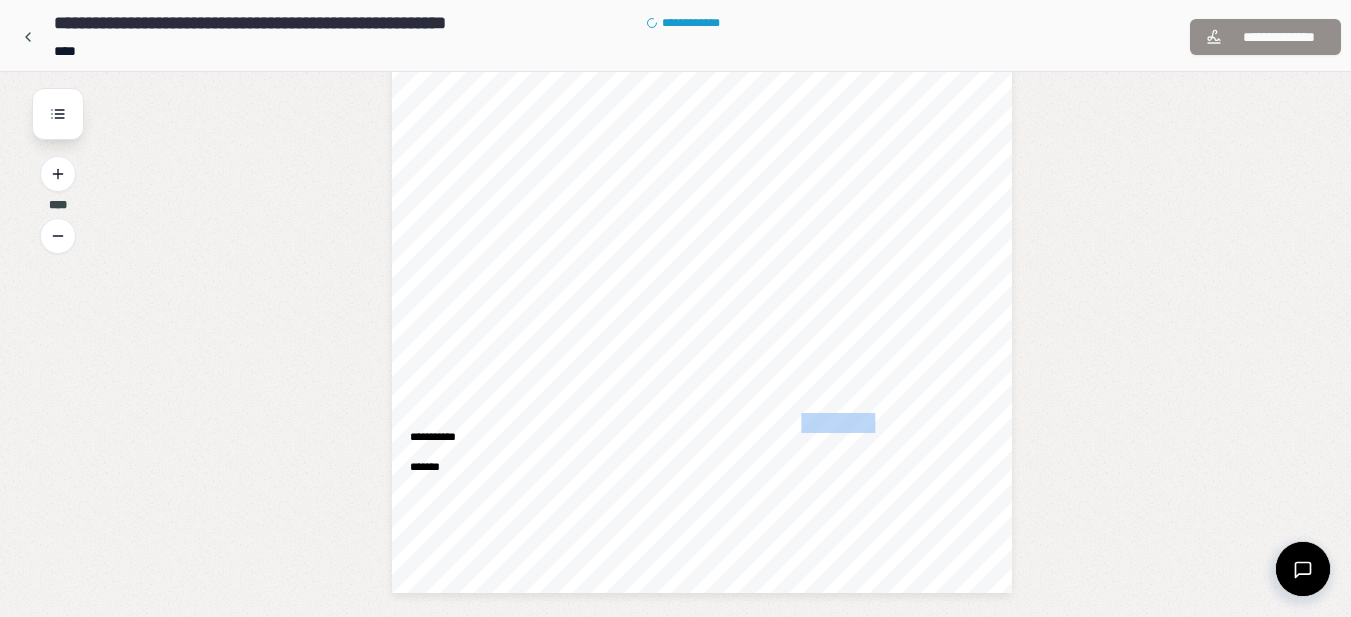 click on "**********" at bounding box center (837, 423) 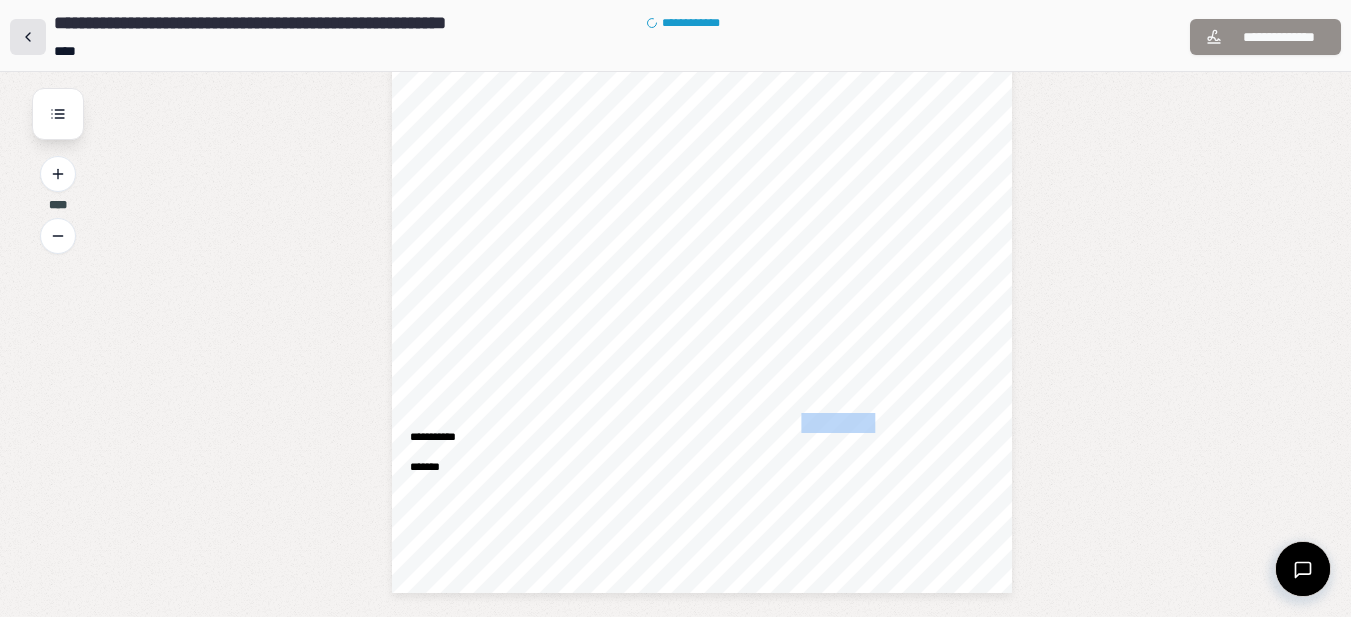 click at bounding box center (28, 37) 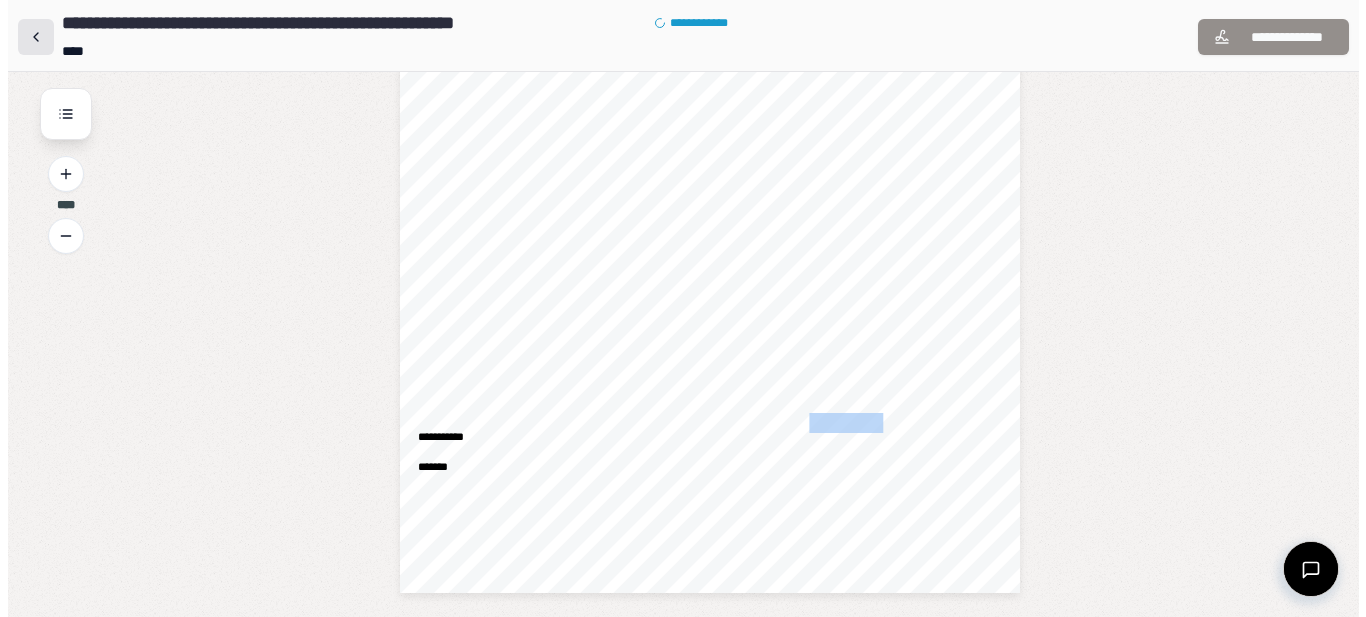 scroll, scrollTop: 0, scrollLeft: 0, axis: both 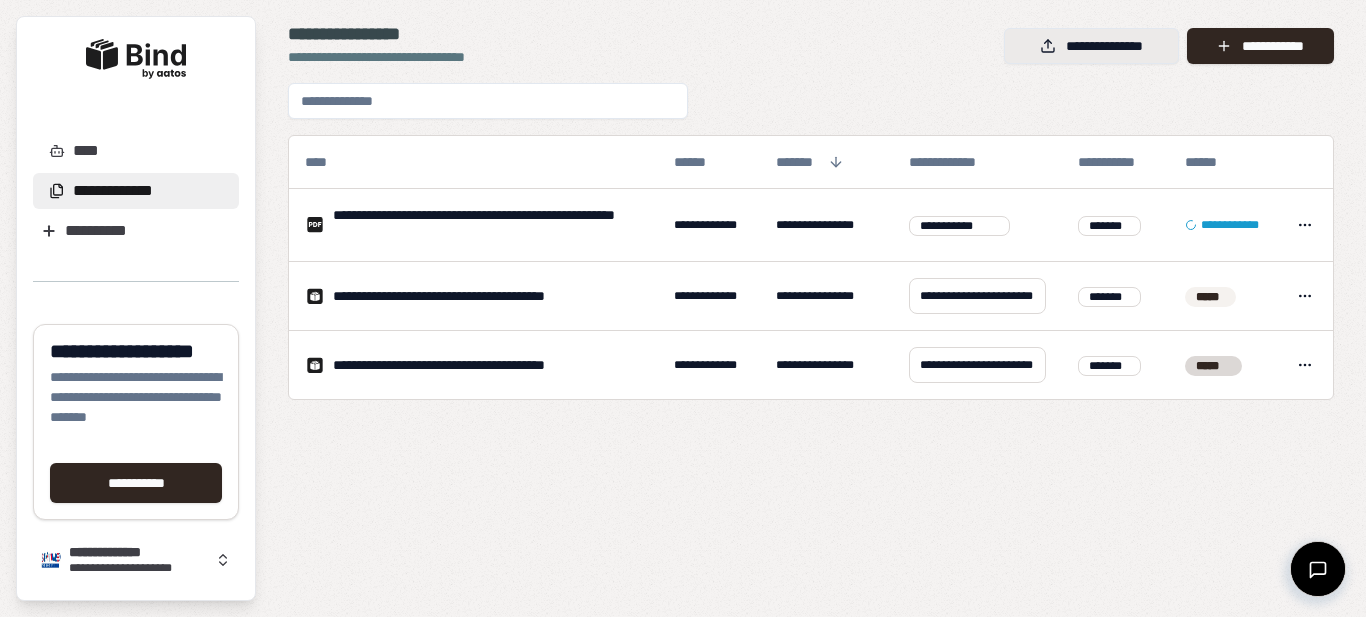 click on "**********" at bounding box center [1091, 46] 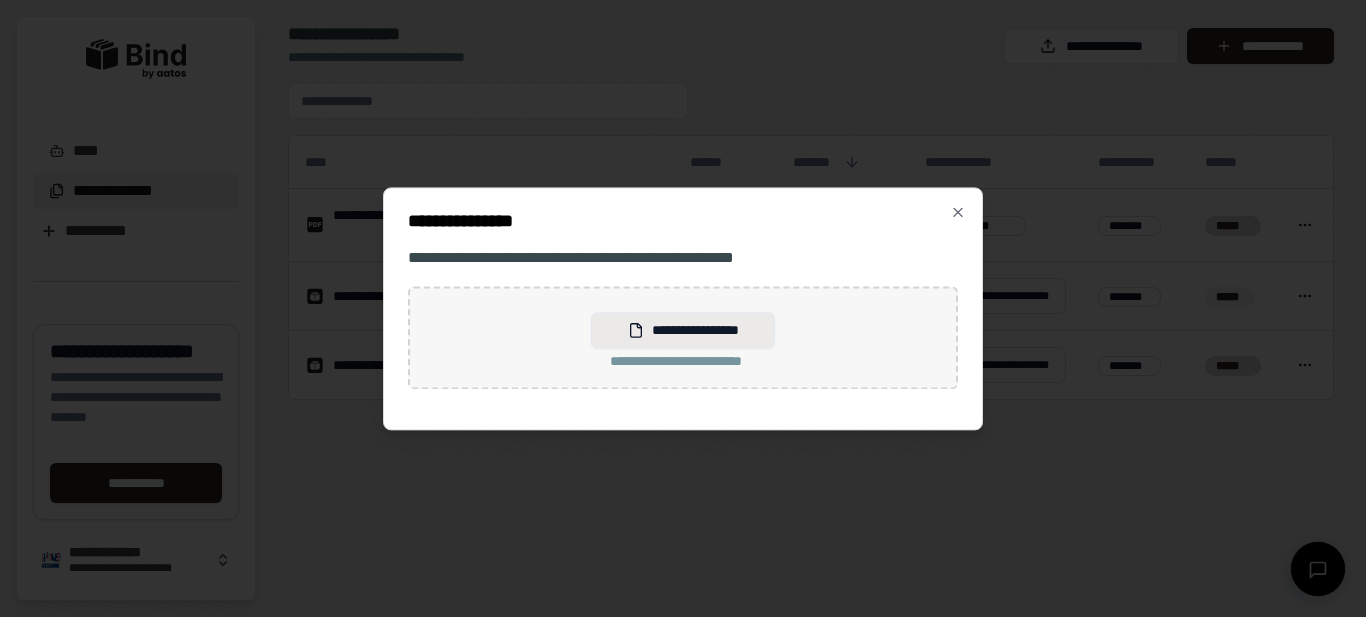 click on "**********" at bounding box center [682, 330] 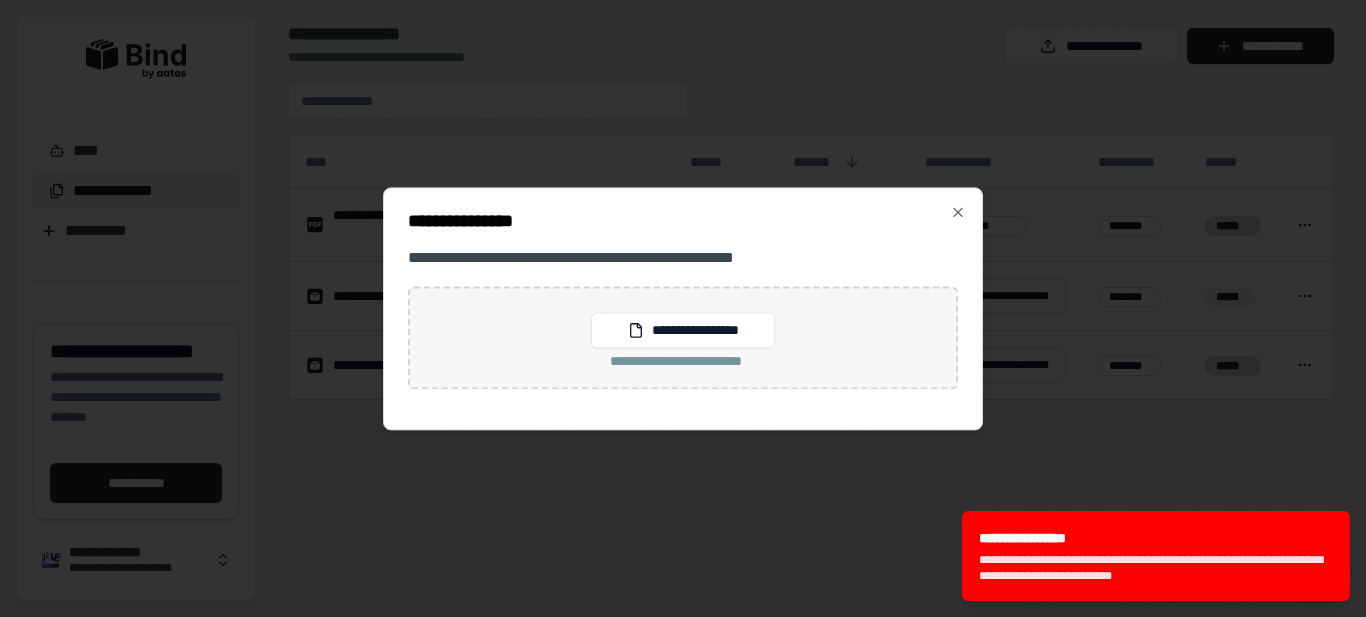 click on "**********" at bounding box center [683, 308] 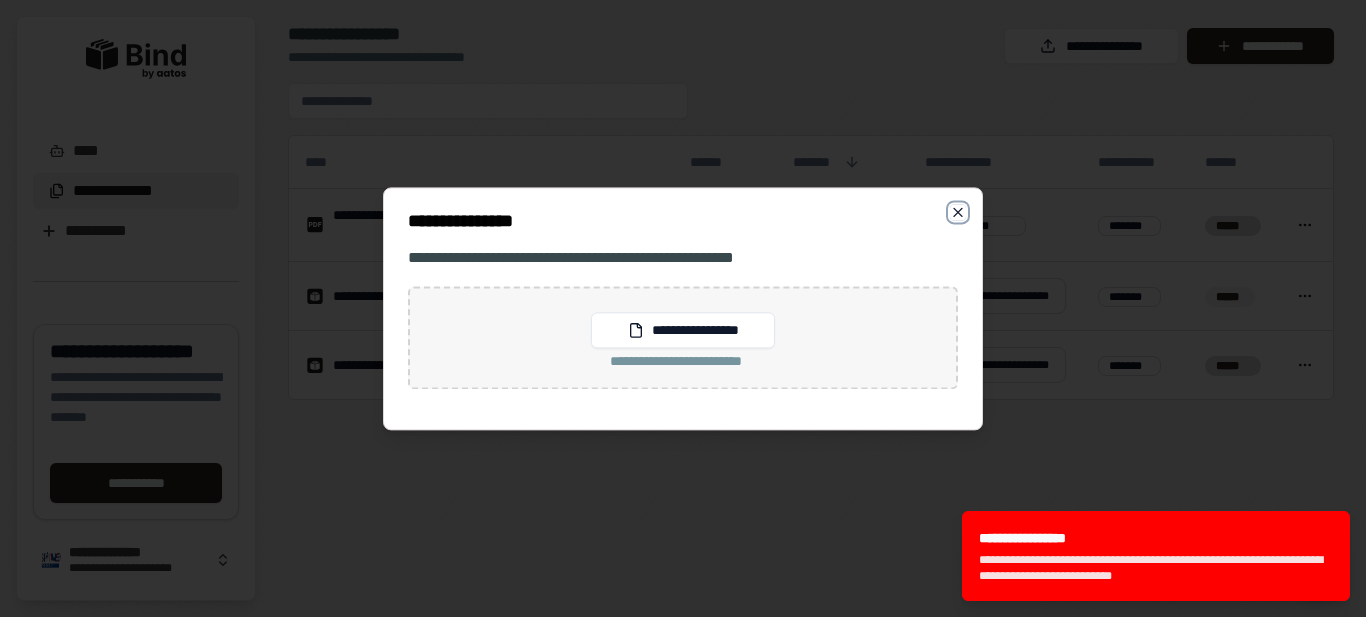 click 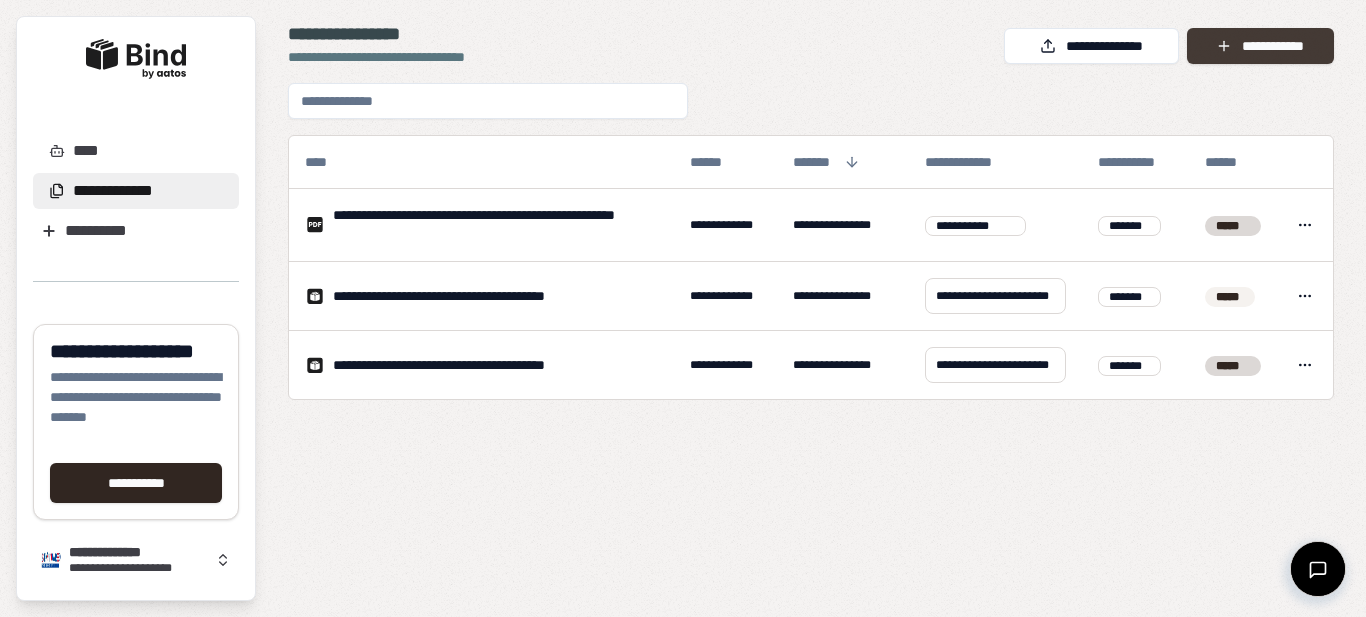 click on "**********" at bounding box center (1260, 46) 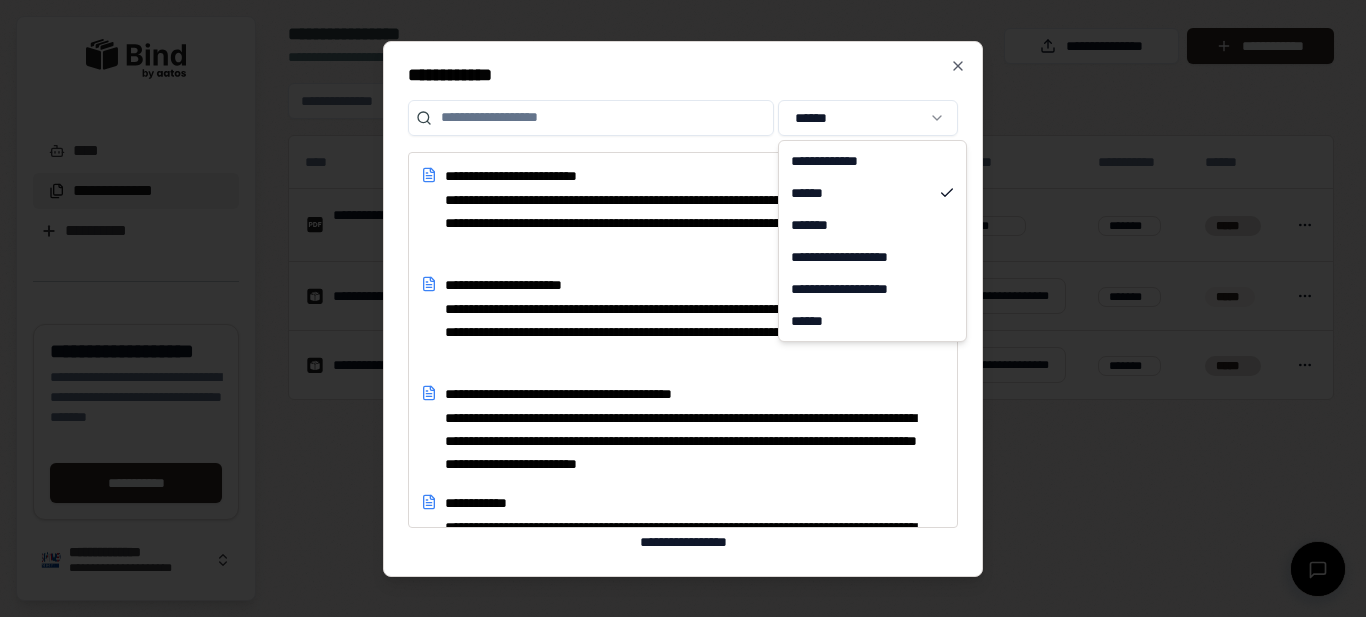click on "[FIRST] [LAST] [CITY] [STATE] [POSTAL_CODE] [COUNTRY] [PHONE] [EMAIL] [SSN] [PASSPORT_NUMBER] [DRIVER_LICENSE_NUMBER] [CREDIT_CARD_NUMBER] [ADDRESS] [COORDINATES] [BIRTH_DATE] [AGE] [PERSONAL_TIME]" at bounding box center [683, 308] 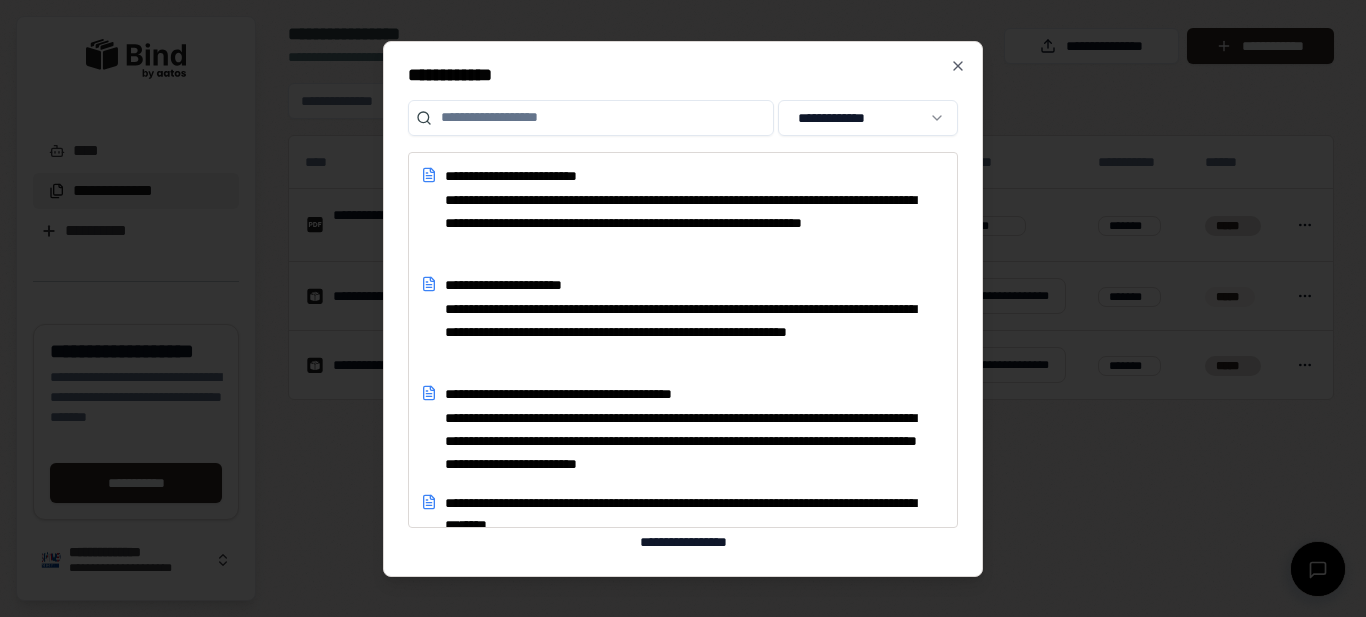 click at bounding box center [591, 118] 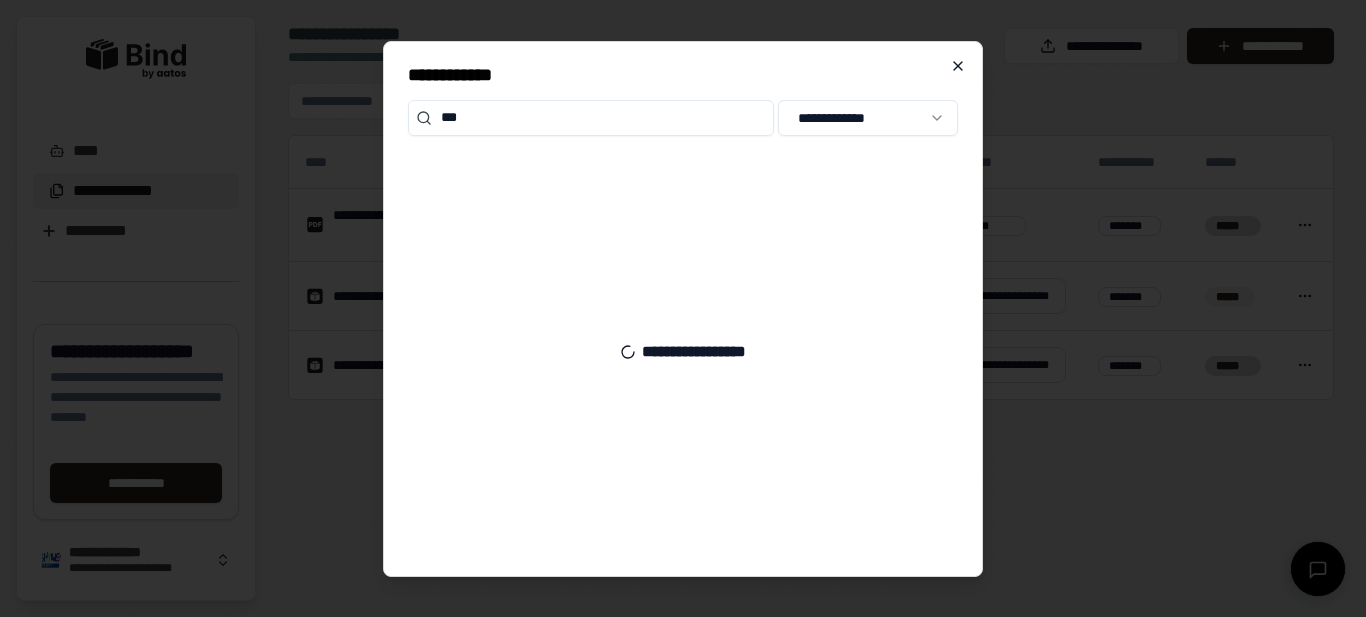 type on "***" 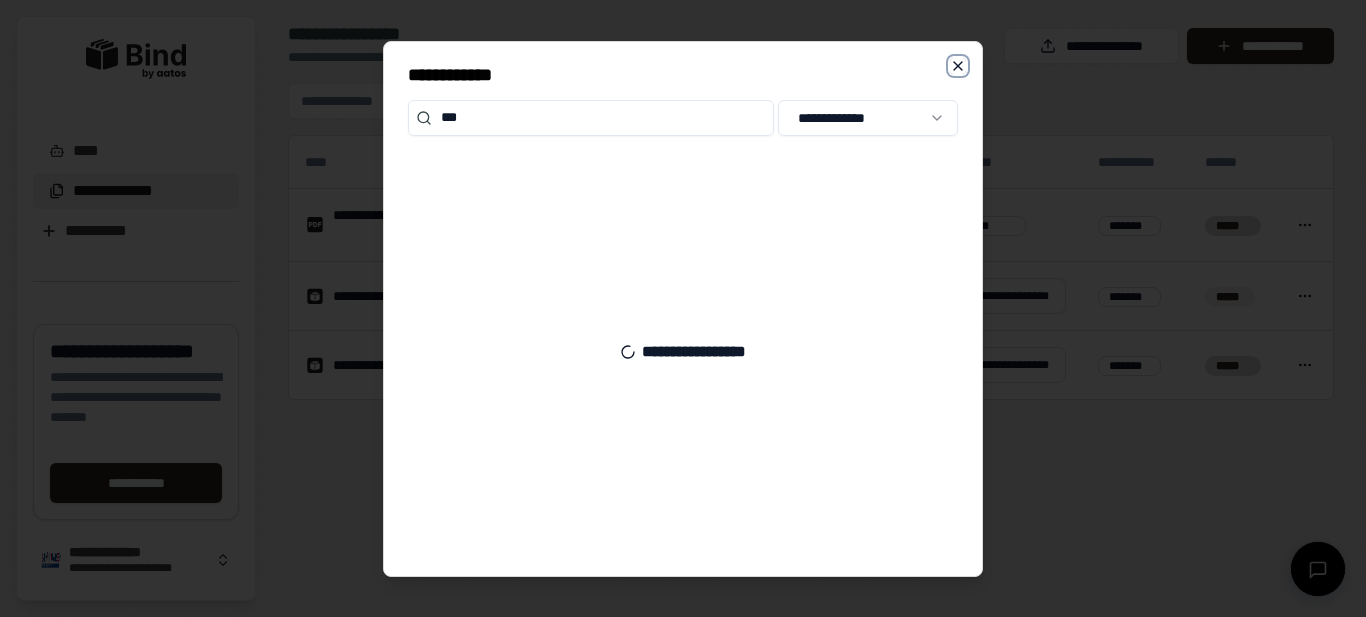click 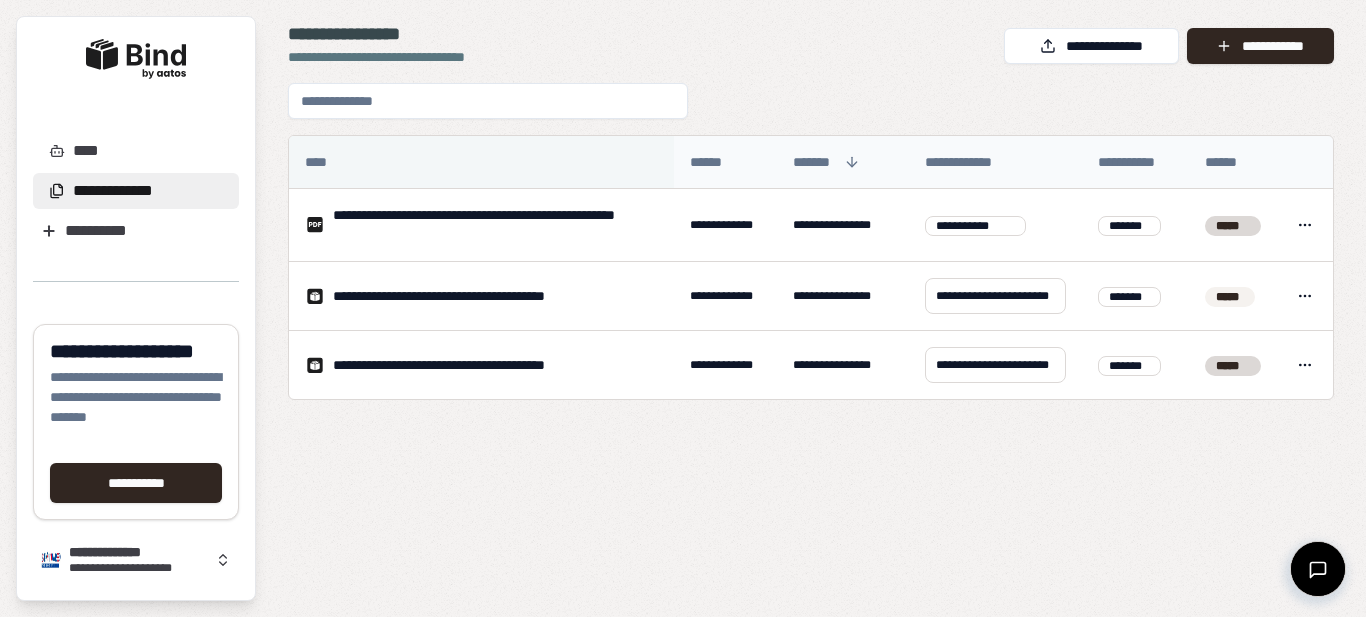 type 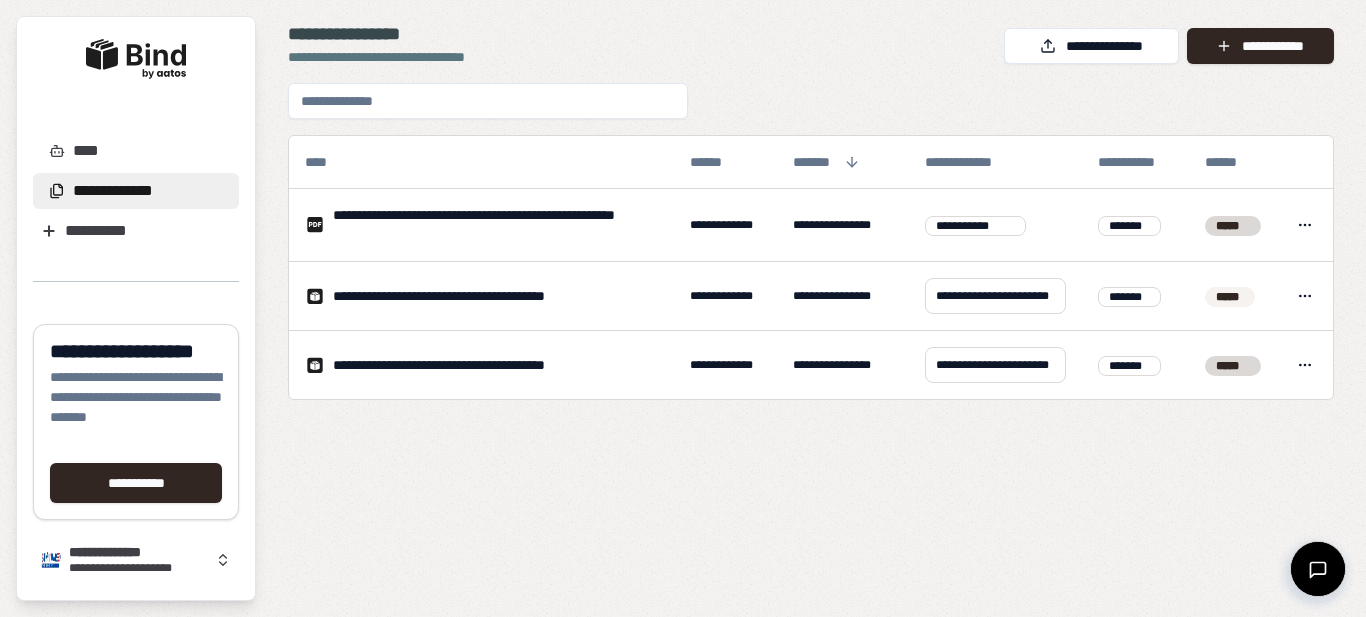 click on "[FIRST] [LAST] [CITY]" at bounding box center (136, 191) 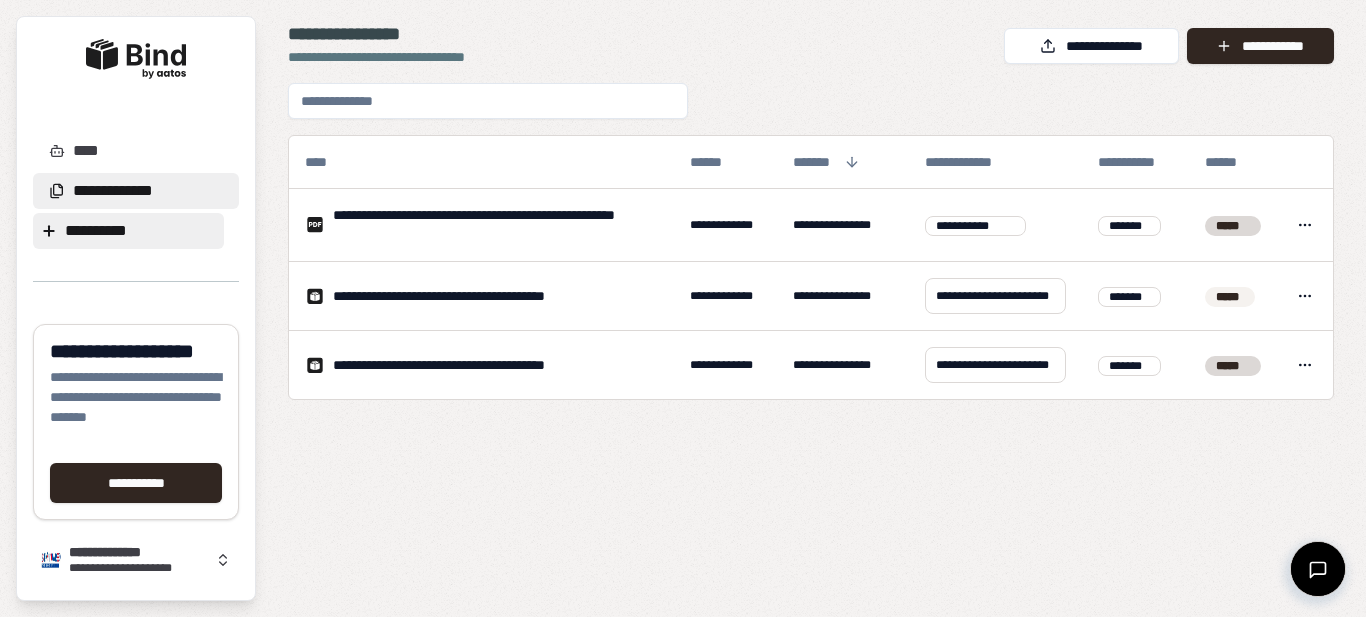 click on "**********" at bounding box center (128, 231) 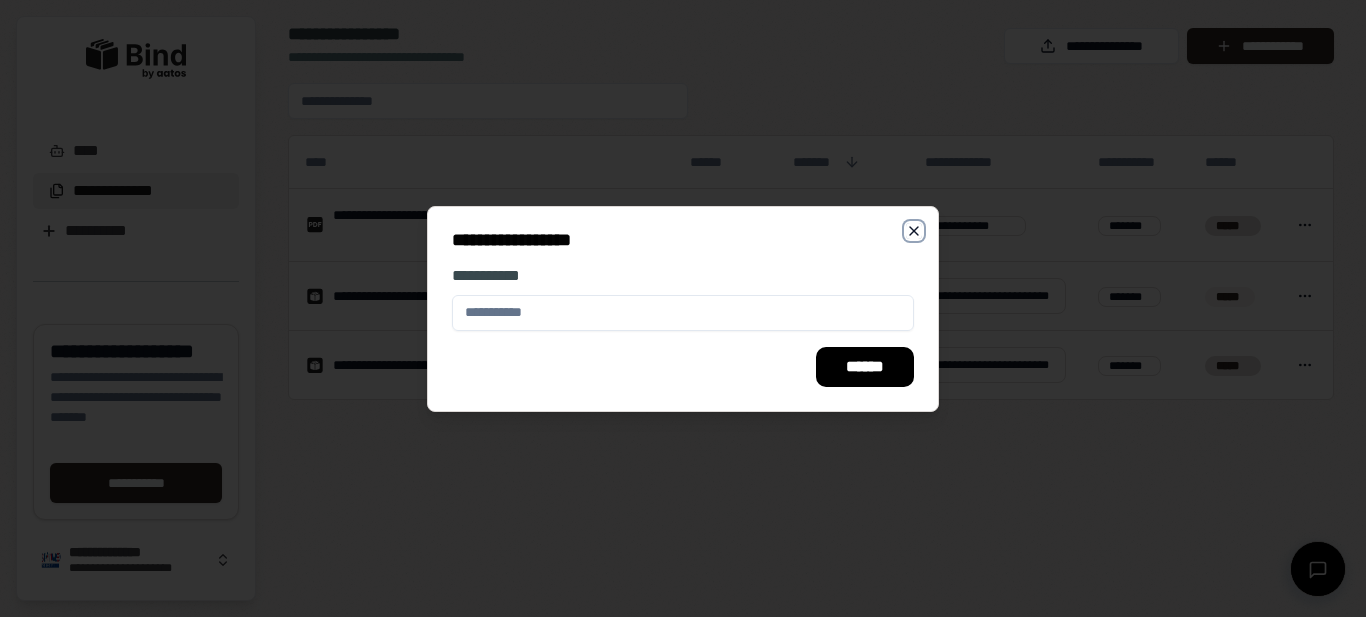 click 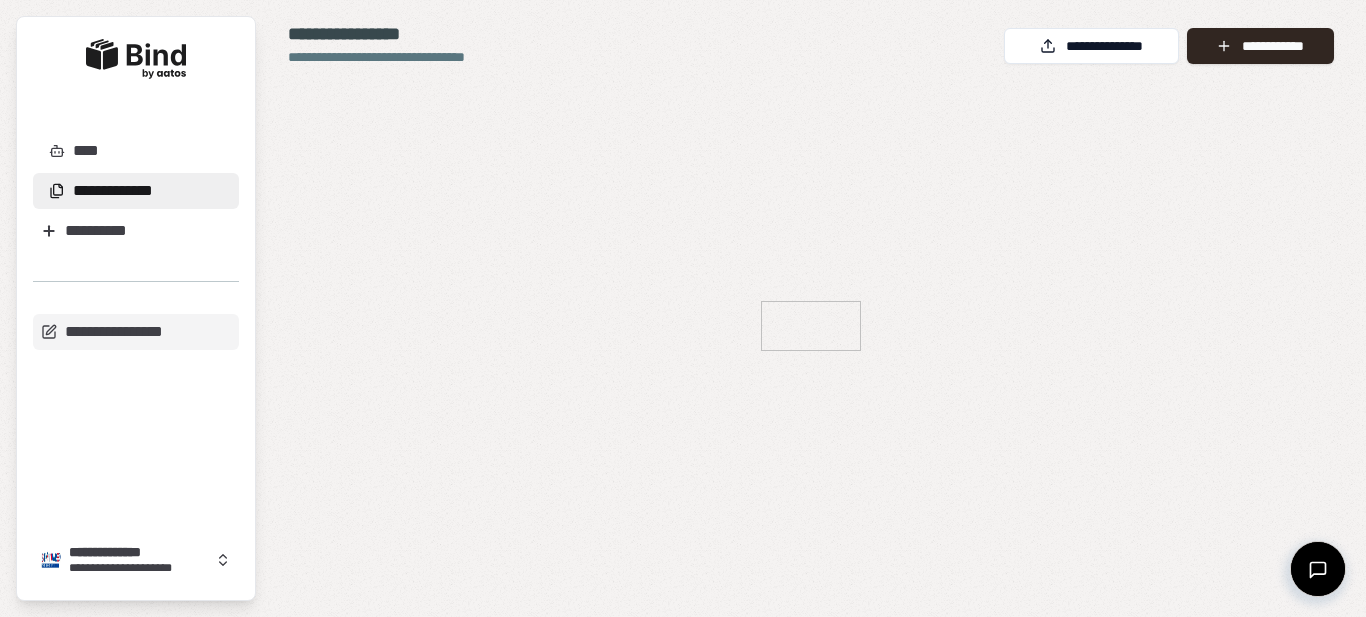 scroll, scrollTop: 0, scrollLeft: 0, axis: both 